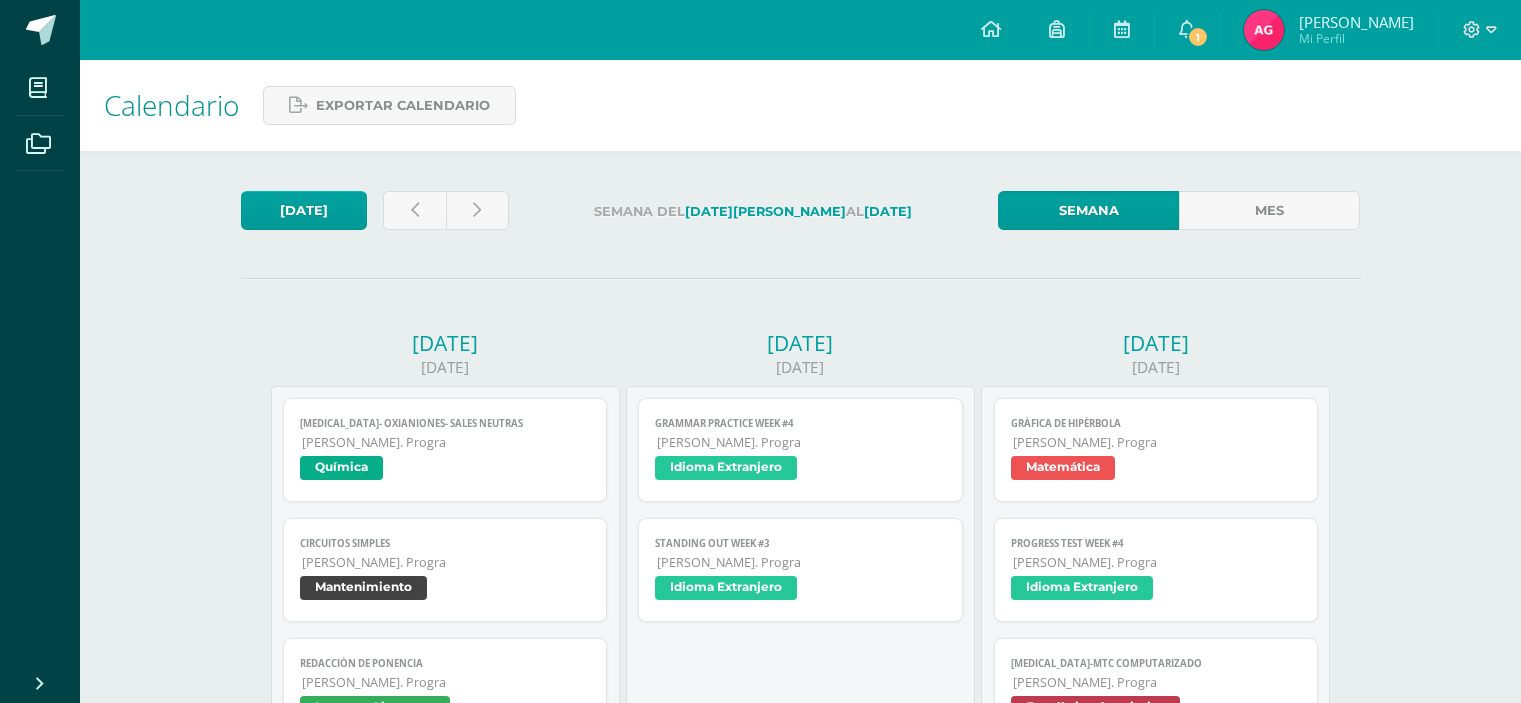scroll, scrollTop: 0, scrollLeft: 0, axis: both 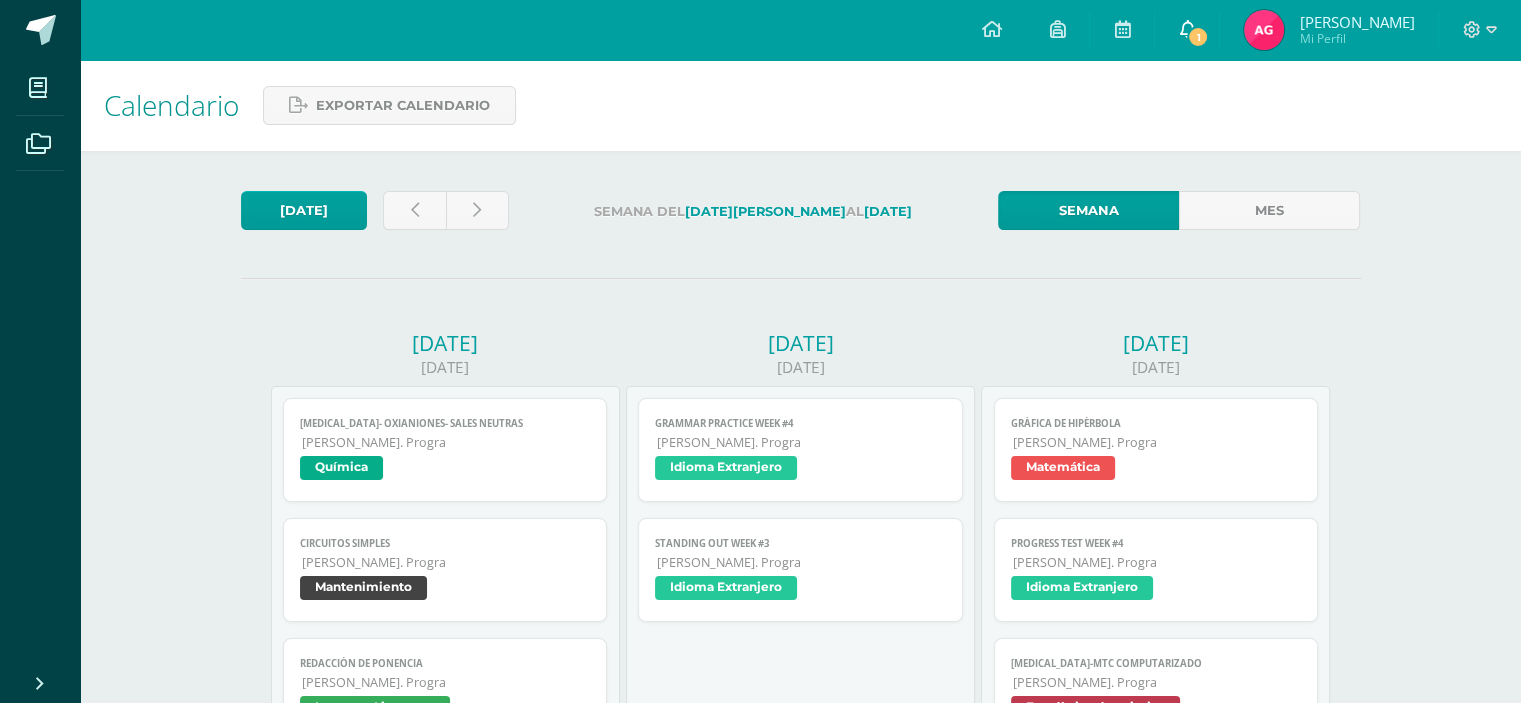 click on "1" at bounding box center (1198, 37) 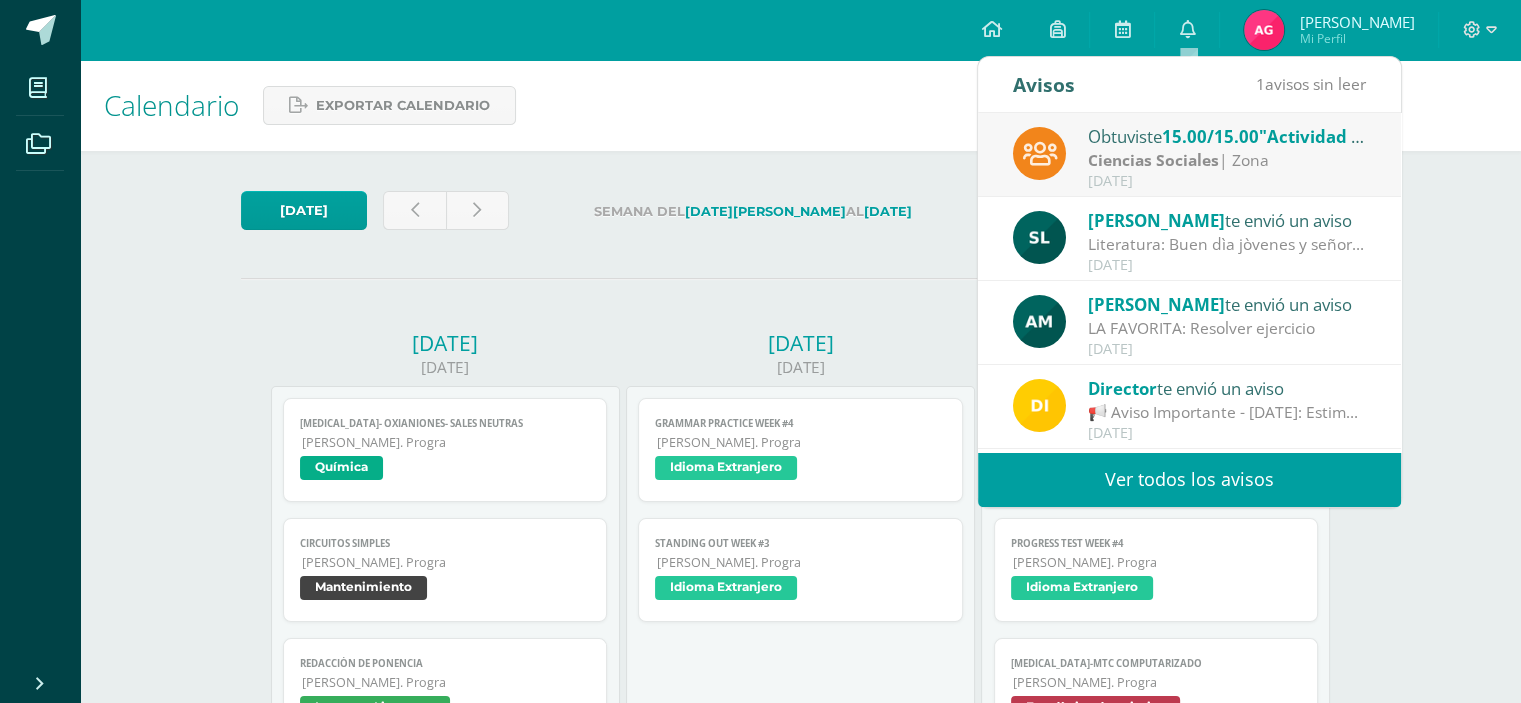 click on "15.00/15.00" at bounding box center (1210, 136) 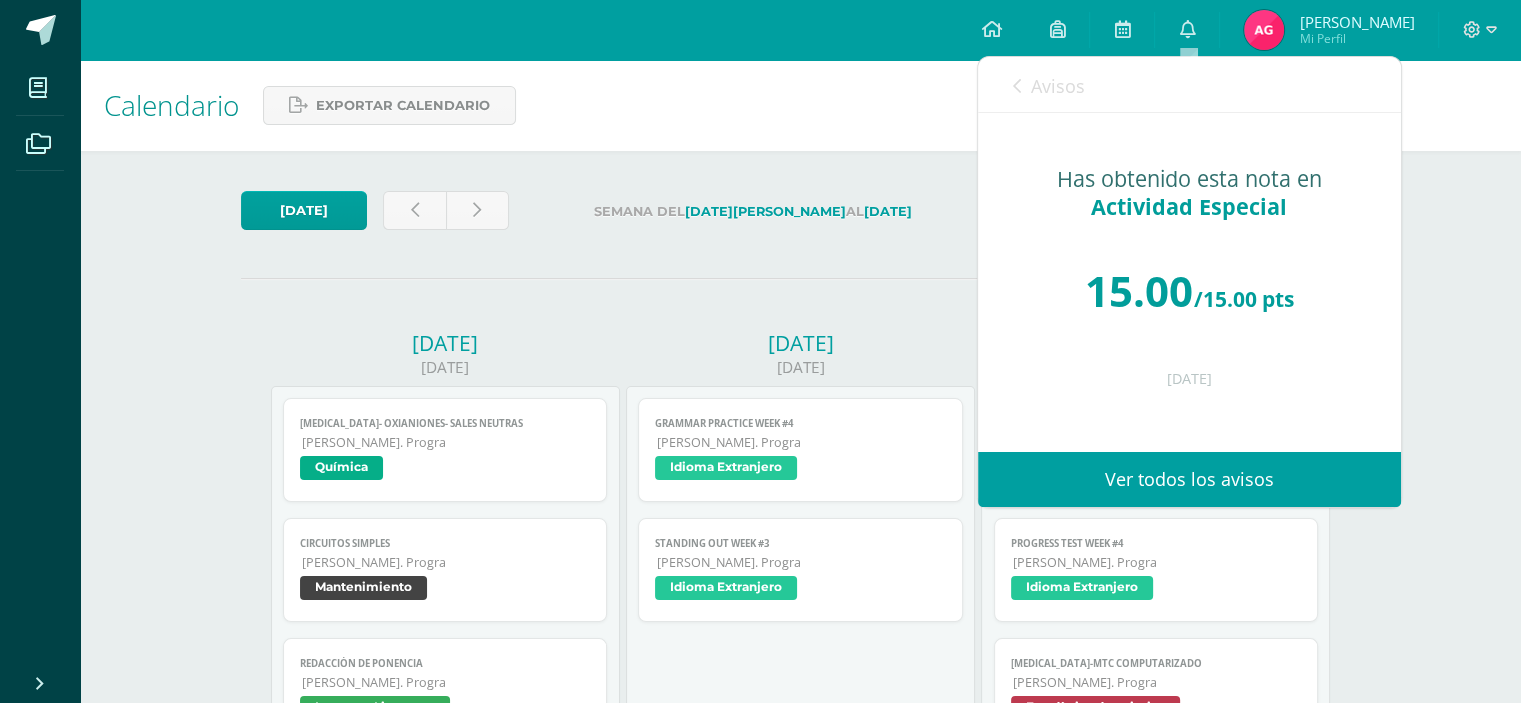 scroll, scrollTop: 100, scrollLeft: 0, axis: vertical 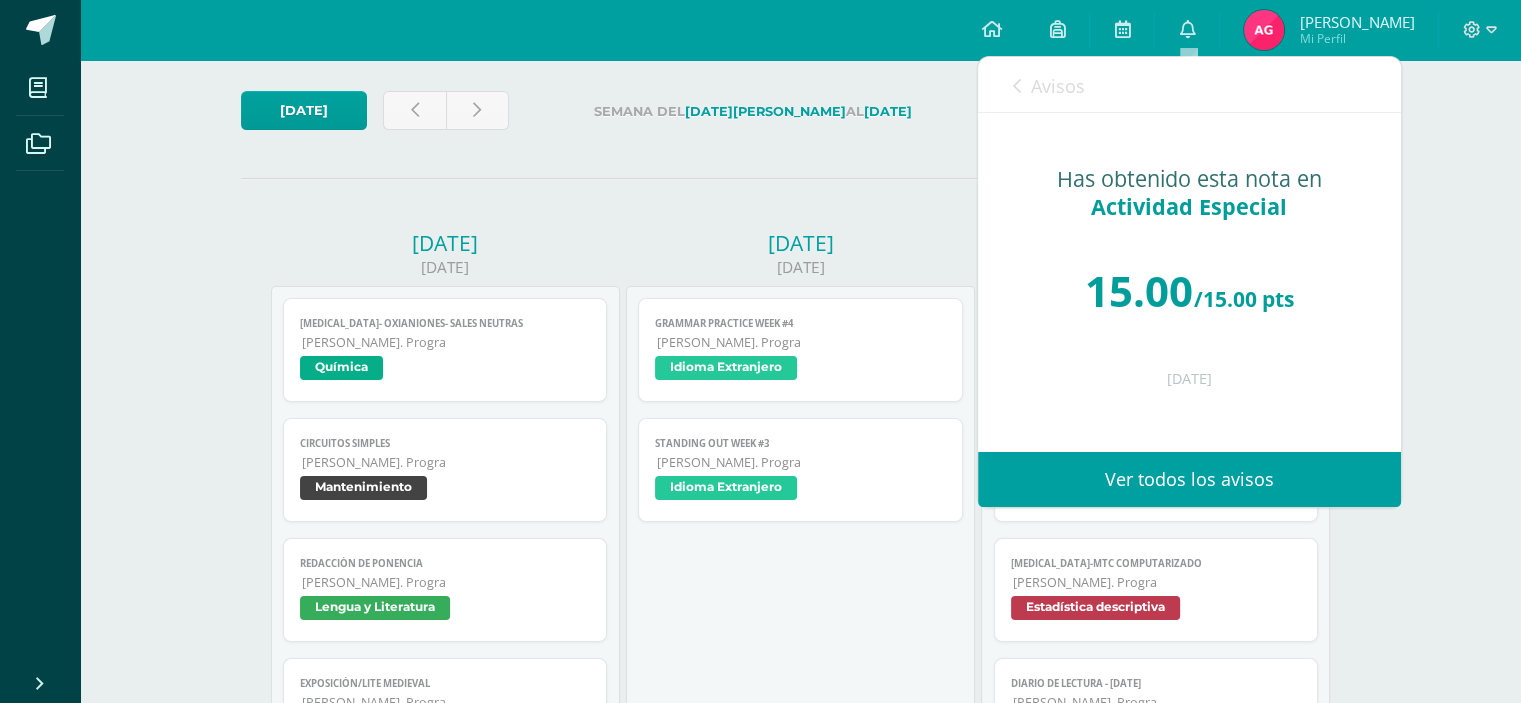 click on "Avisos 0  avisos sin leer
Avisos" at bounding box center [1189, 85] 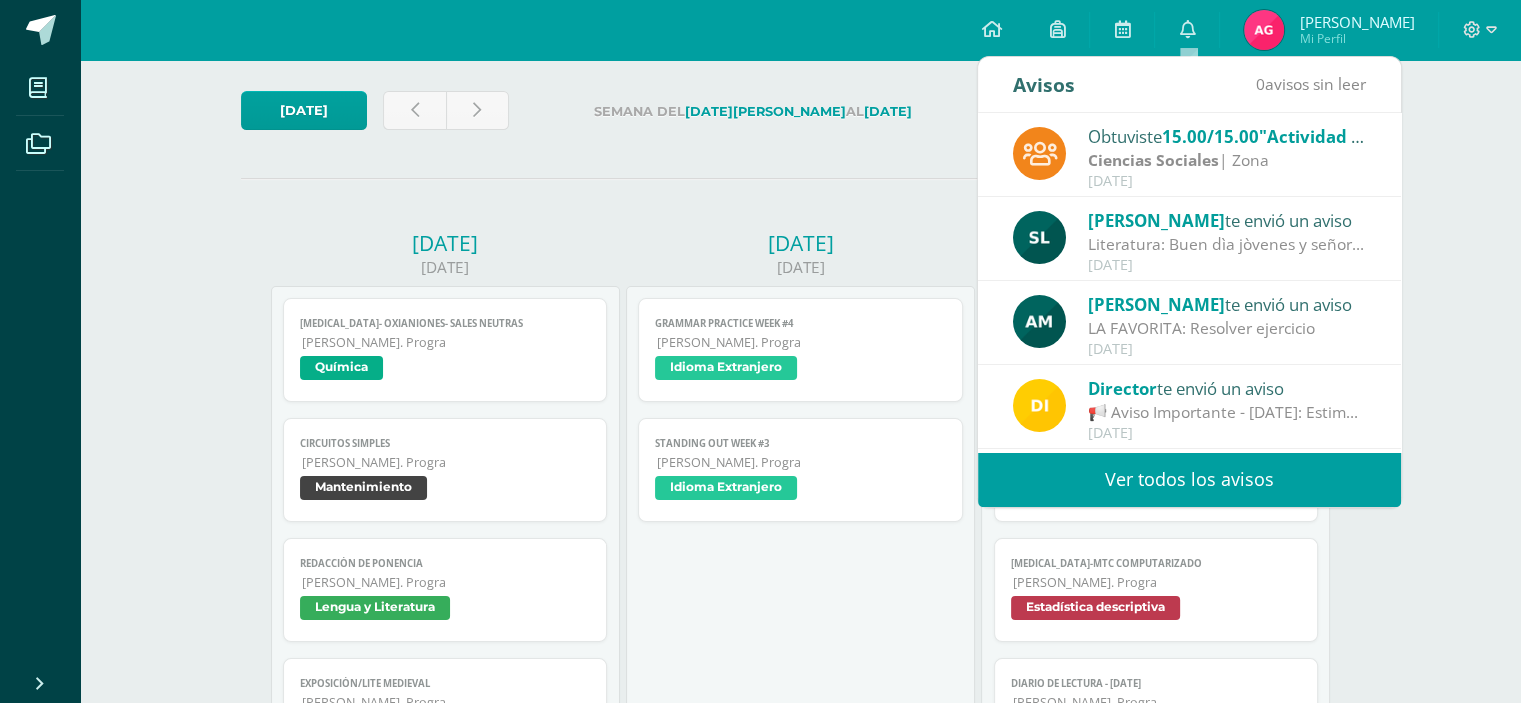 click on "Calendario
Exportar calendario
[DATE]
Semana del  [DATE]  al  [DATE]
Semana
Mes
[DATE]
[MEDICAL_DATA]- oxianiones- sales neutras
Química
Cargando contenido [MEDICAL_DATA]- oxianiones- sales neutras [PERSON_NAME]. Progra Química Circuitos simples
Mantenimiento
Cargando contenido Circuitos simples [PERSON_NAME]. Progra Mantenimiento Redacción de ponencia
Lengua y Literatura
Cargando contenido Redacción de ponencia [PERSON_NAME]. Progra Lengua y Literatura Exposición/Lite Medieval
Lengua y Literatura
Cargando contenido Exposición/Lite Medieval [PERSON_NAME]. Progra Lengua y Literatura Matemática" at bounding box center [800, 1824] 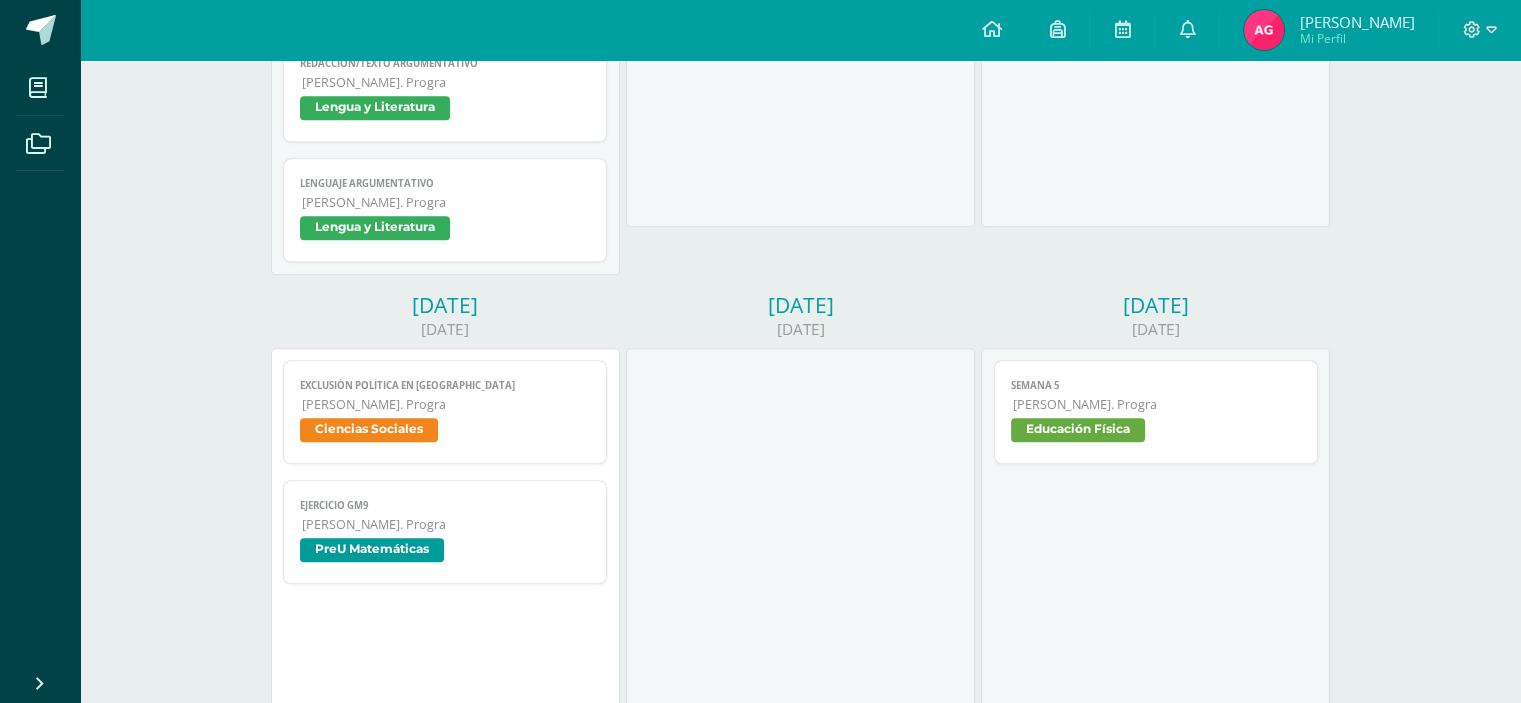 scroll, scrollTop: 1400, scrollLeft: 0, axis: vertical 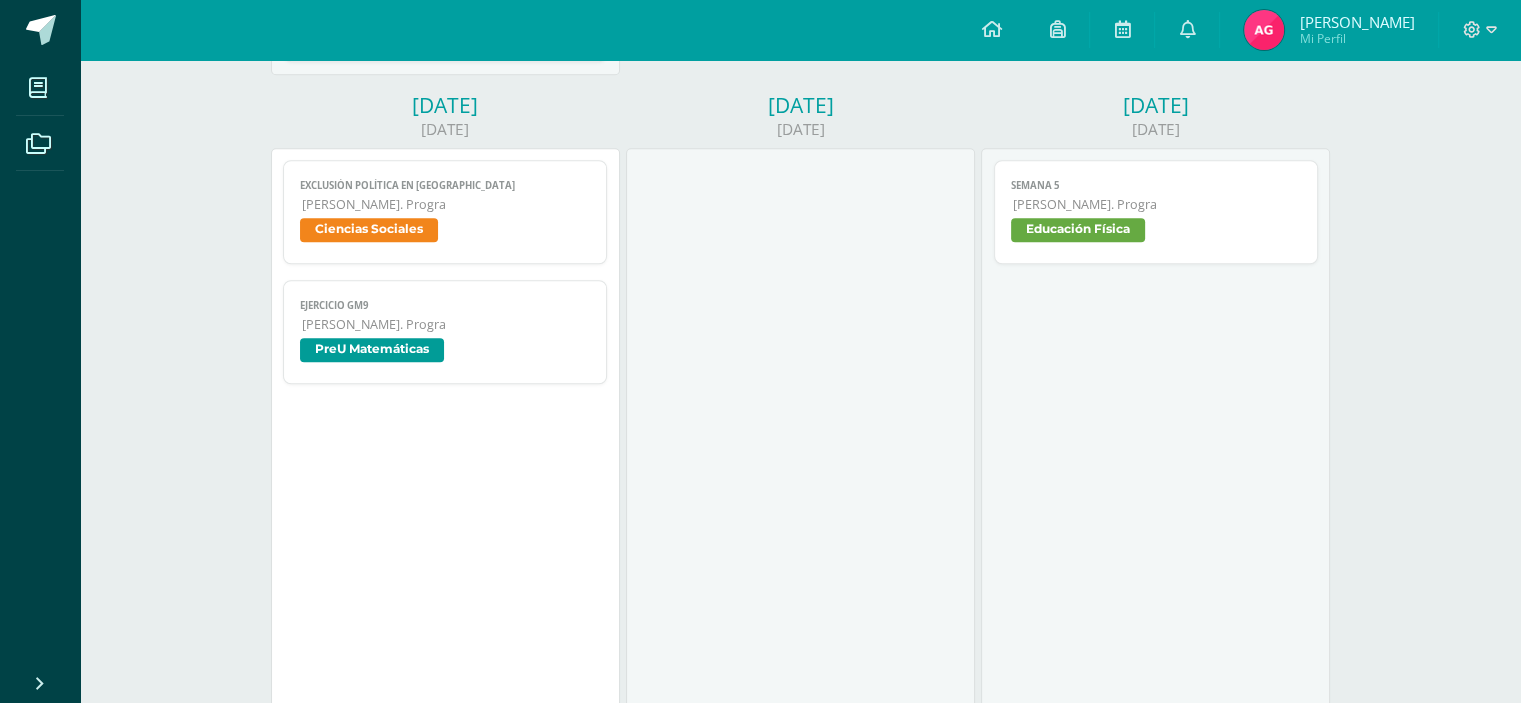 click on "PreU Matemáticas" at bounding box center (372, 350) 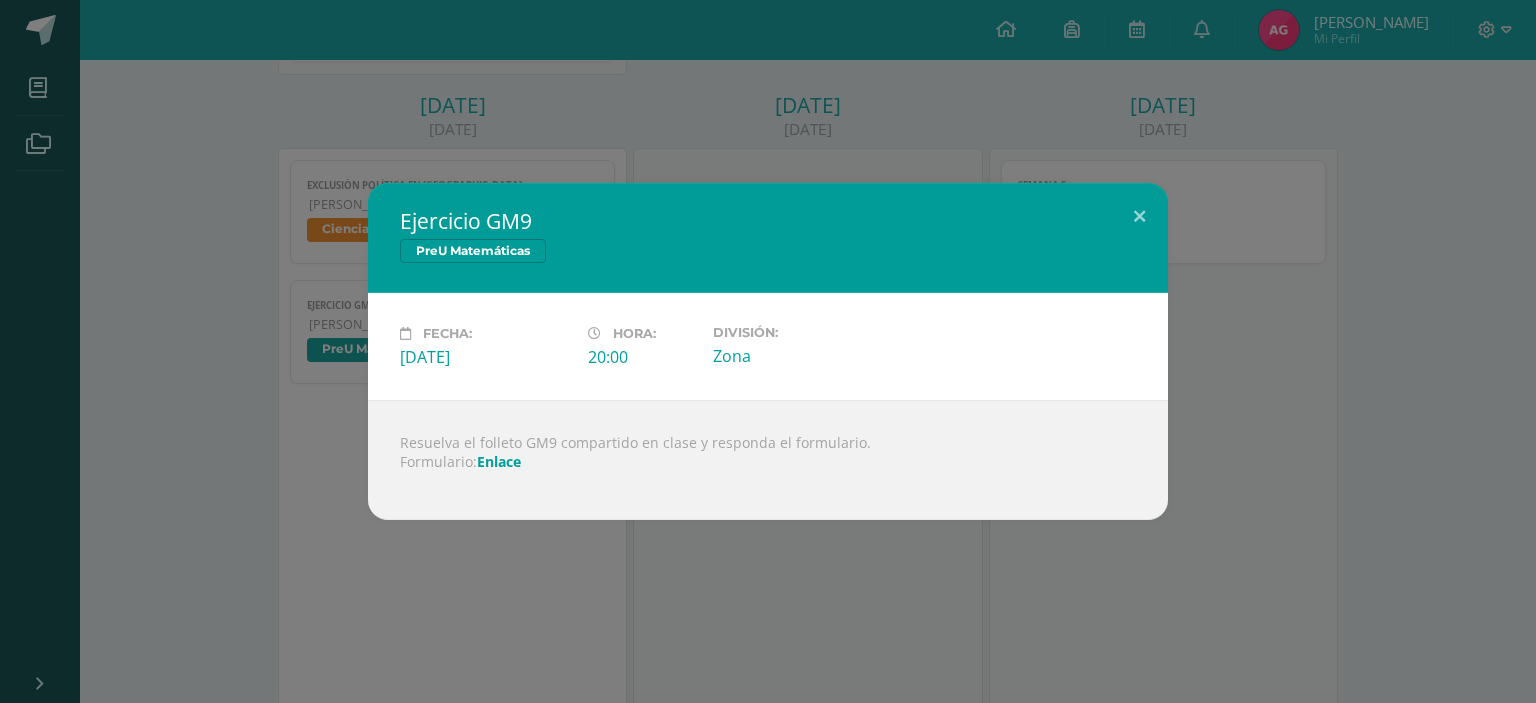 click on "Enlace" at bounding box center [499, 461] 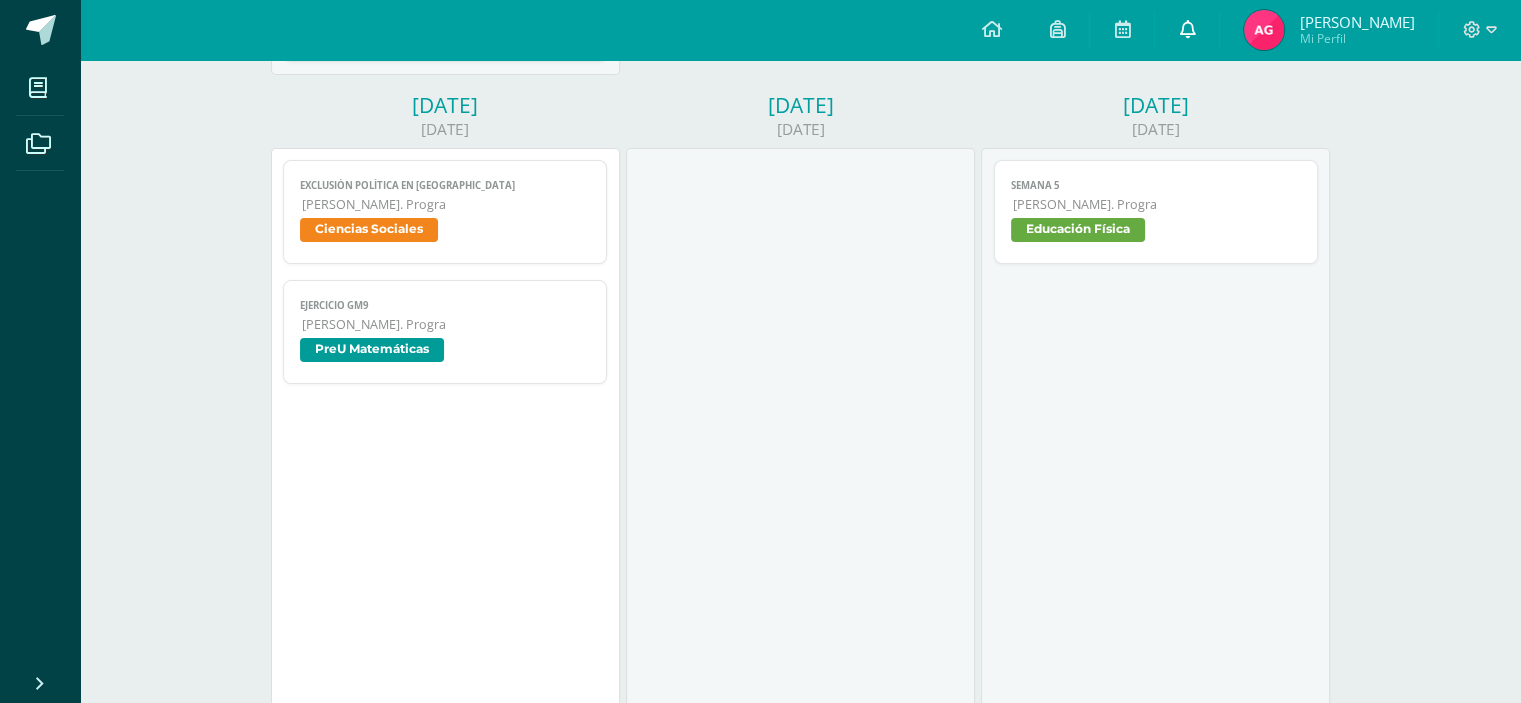 click on "0" at bounding box center [1187, 30] 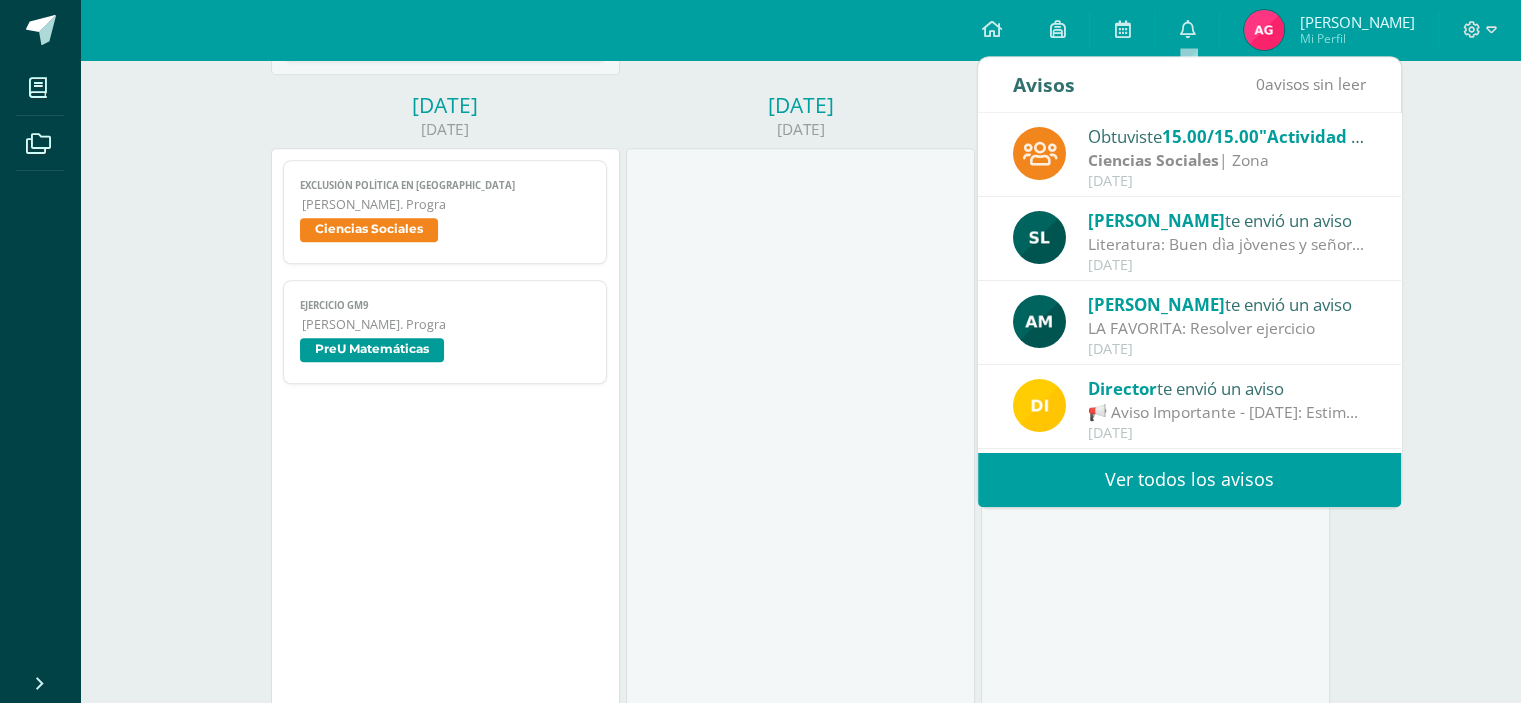 click on "[PERSON_NAME]" at bounding box center (1156, 304) 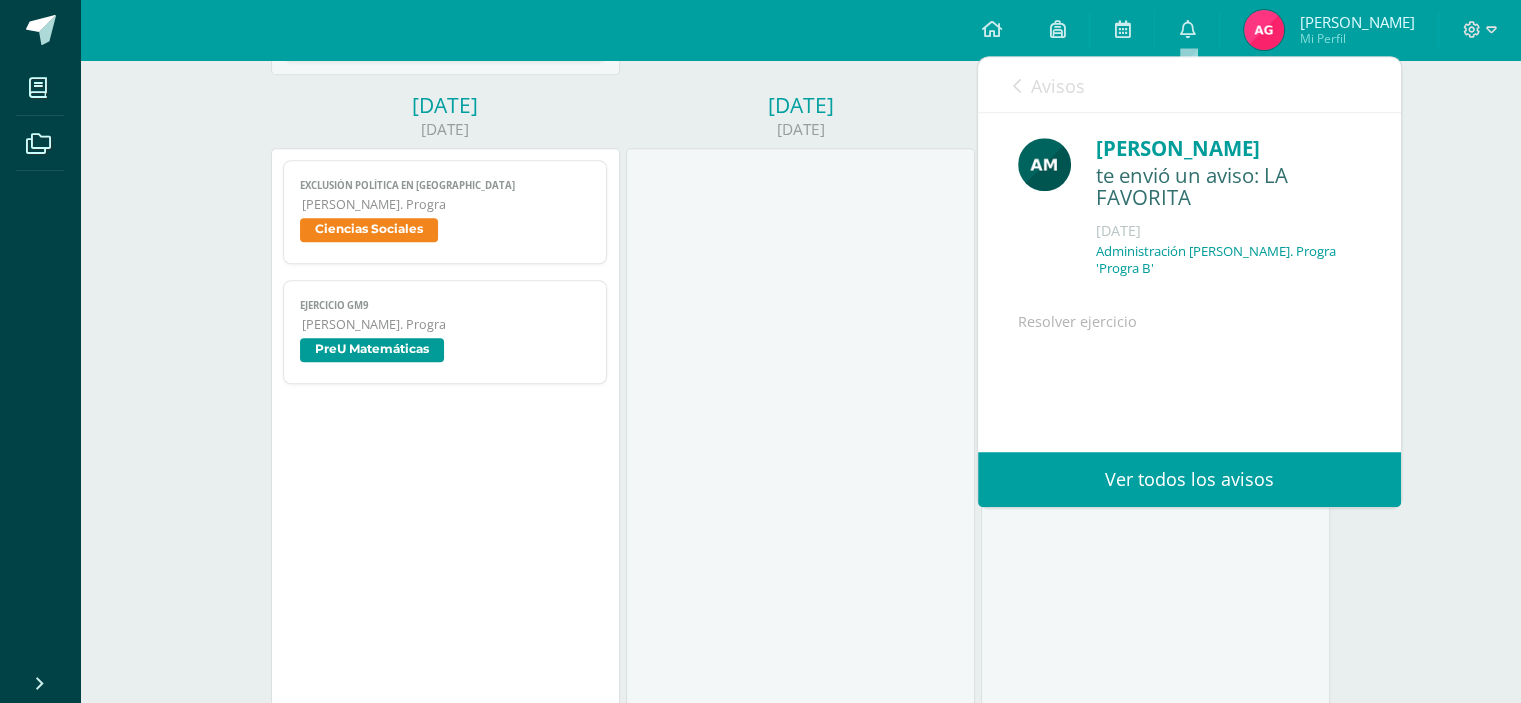scroll, scrollTop: 161, scrollLeft: 0, axis: vertical 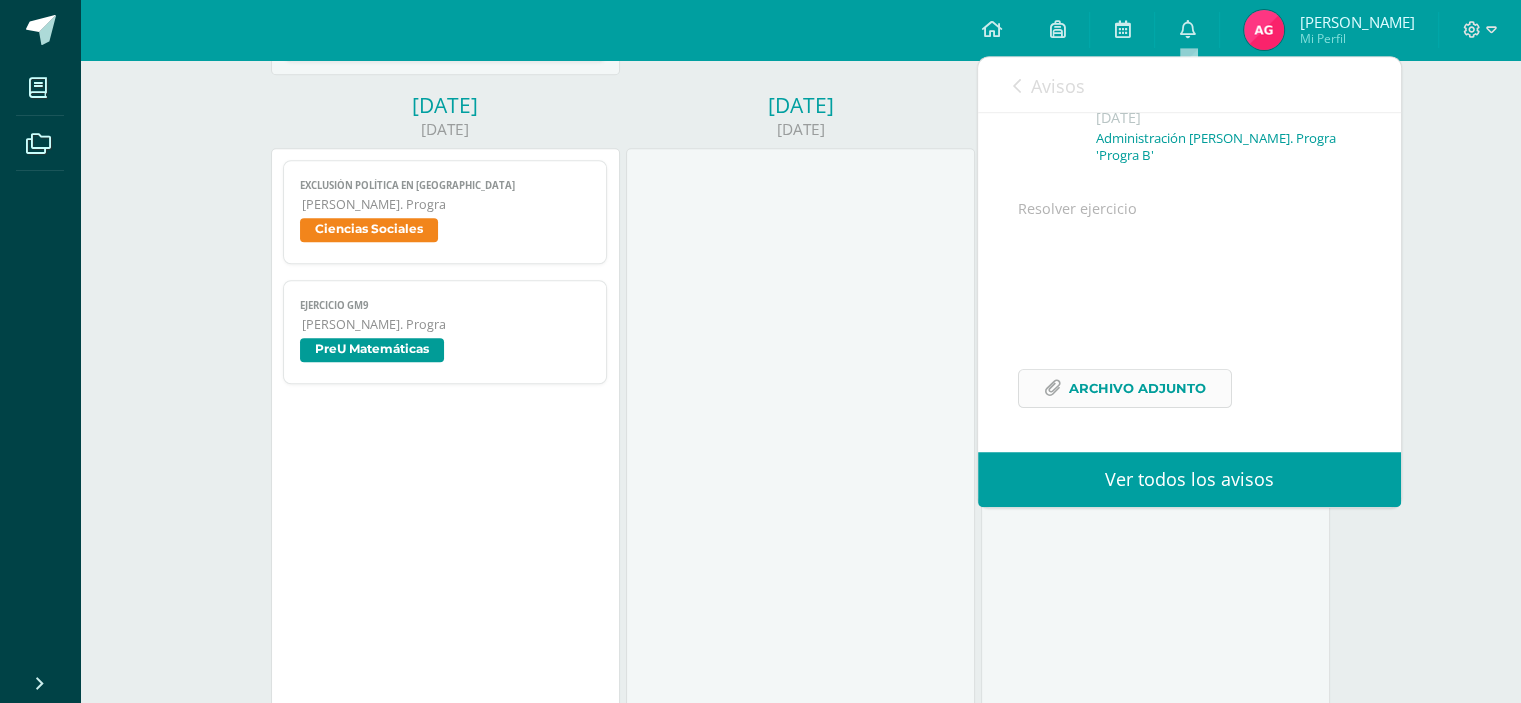 click on "Archivo Adjunto" at bounding box center [1137, 388] 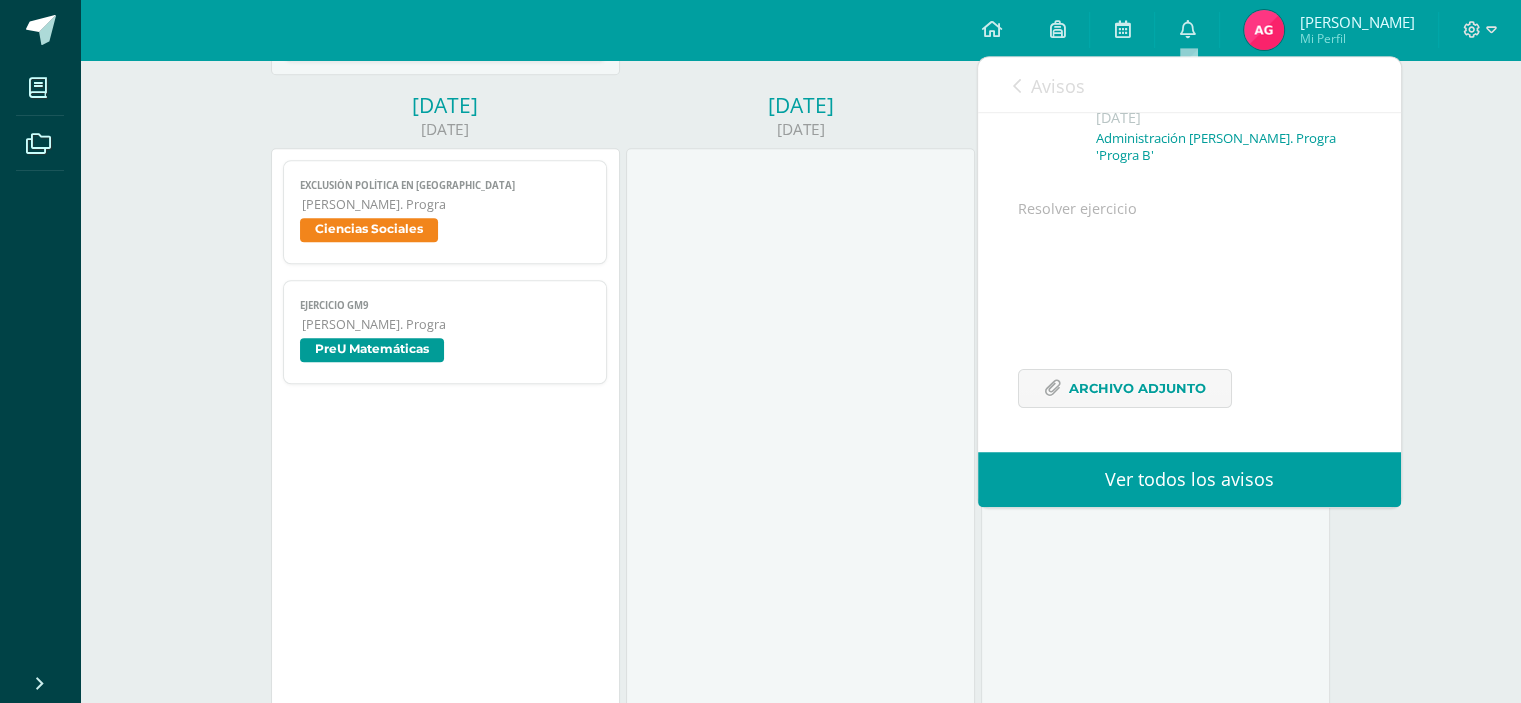 click on "Avisos" at bounding box center (1058, 86) 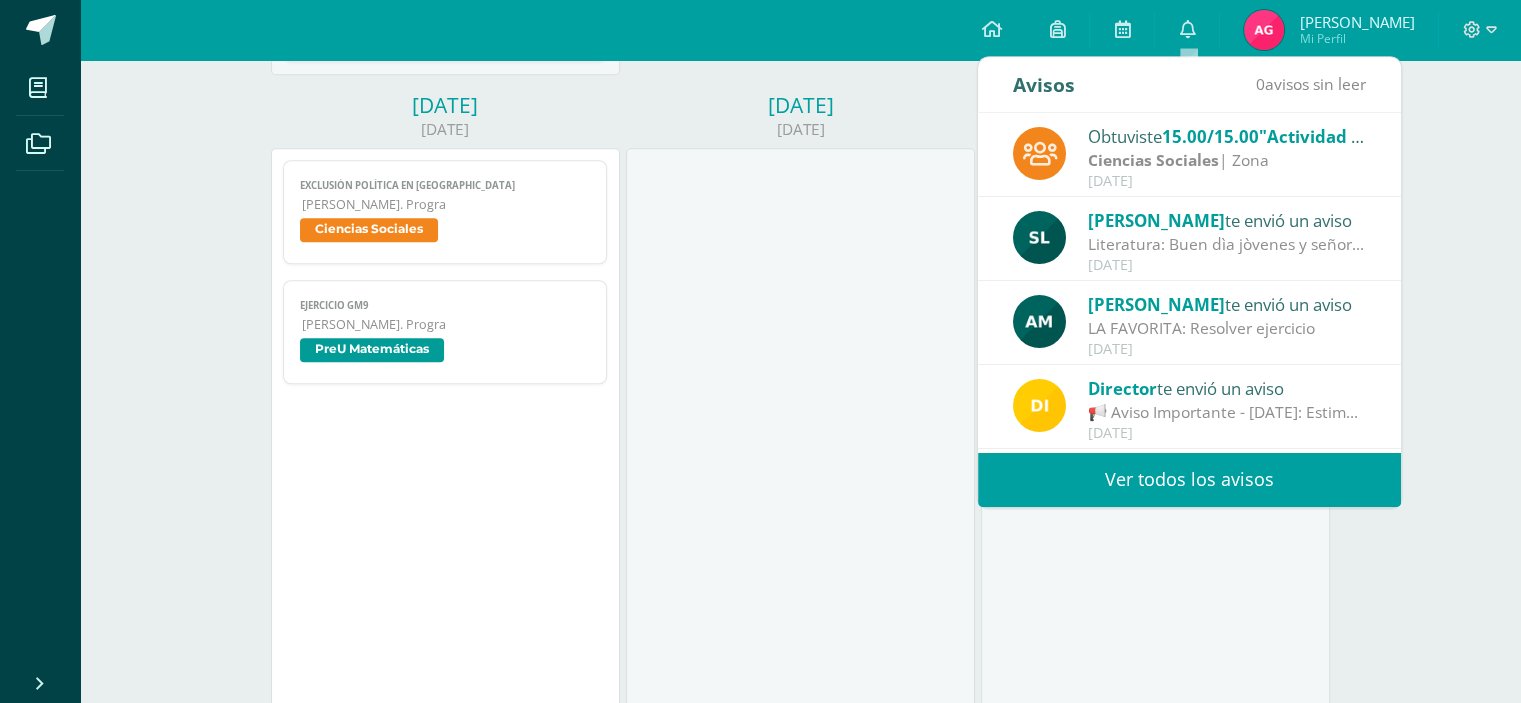 scroll, scrollTop: 100, scrollLeft: 0, axis: vertical 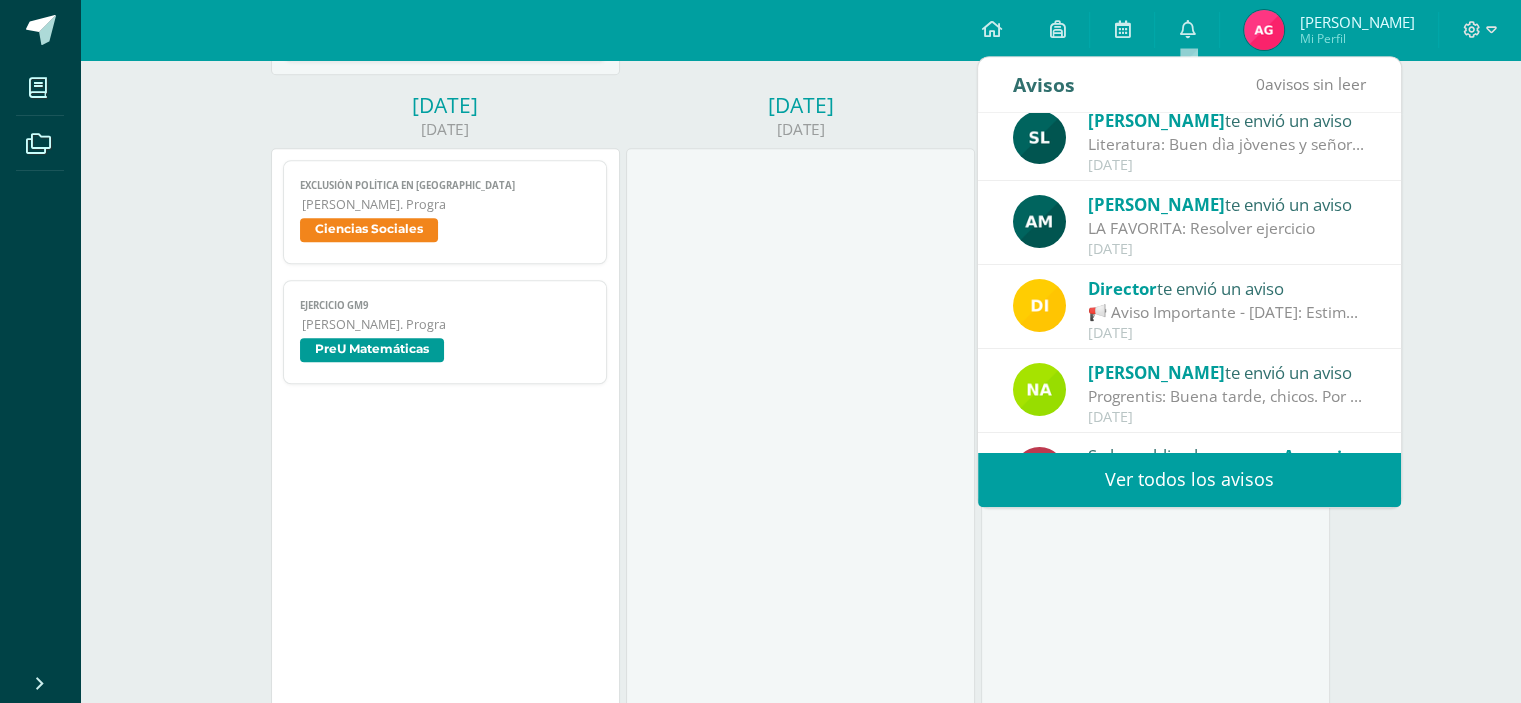 click on "LA FAVORITA:
Resolver ejercicio" at bounding box center [1227, 228] 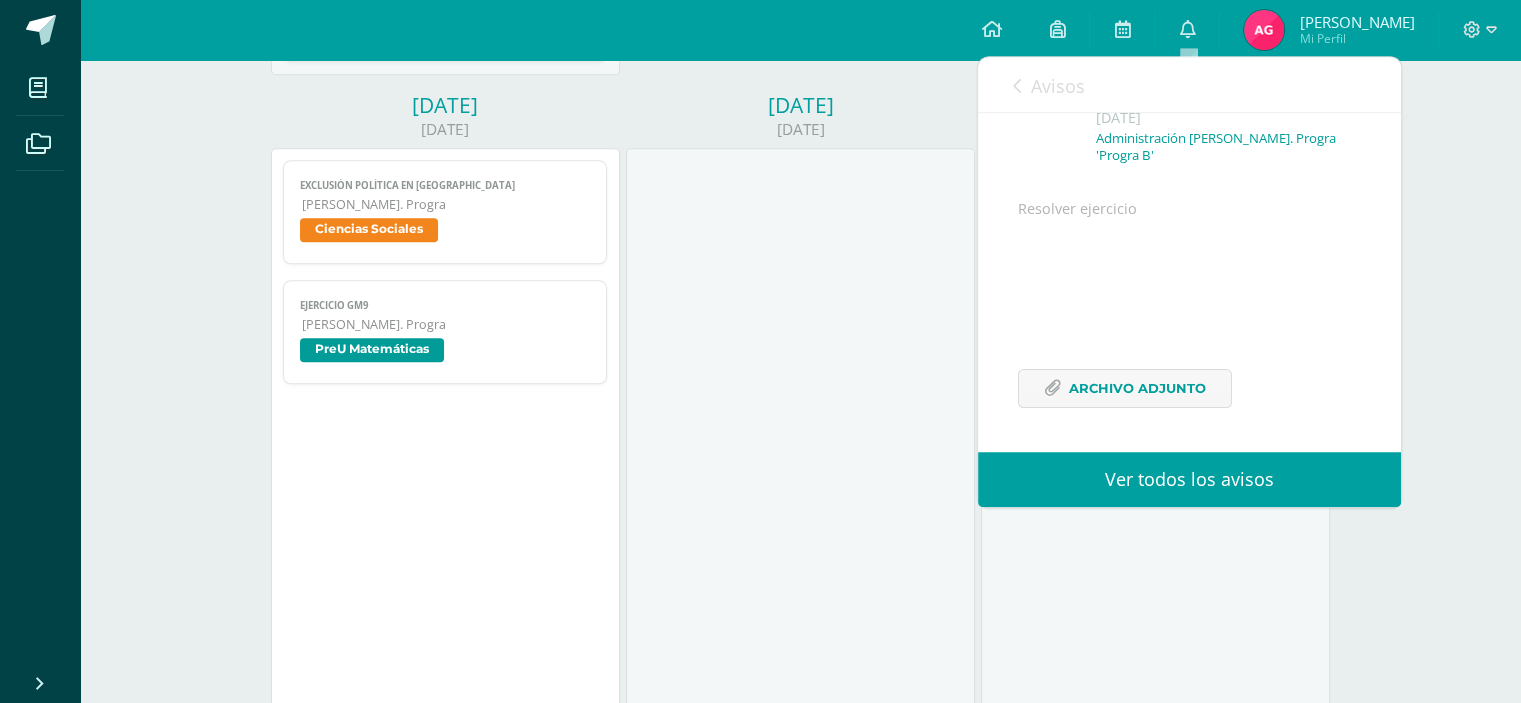 click on "Avisos" at bounding box center [1058, 86] 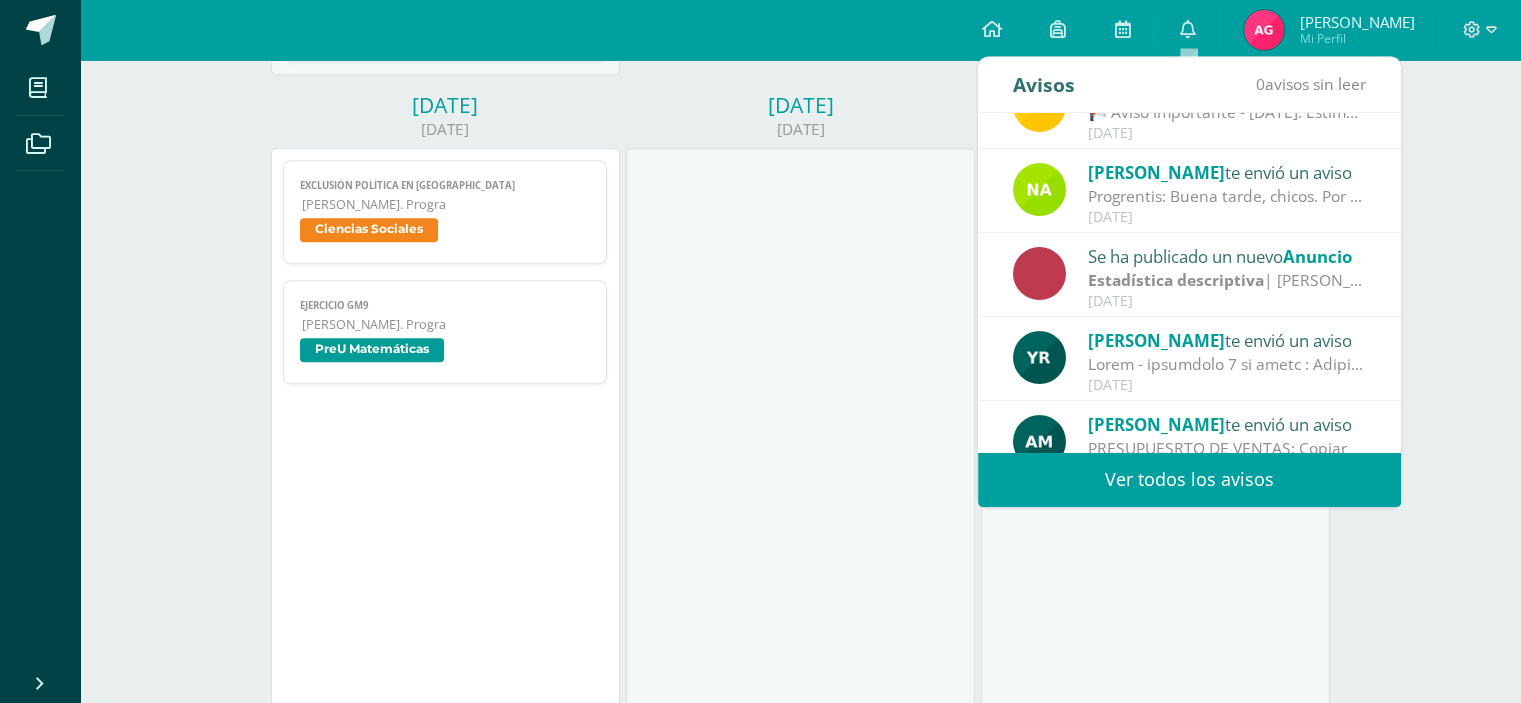 scroll, scrollTop: 332, scrollLeft: 0, axis: vertical 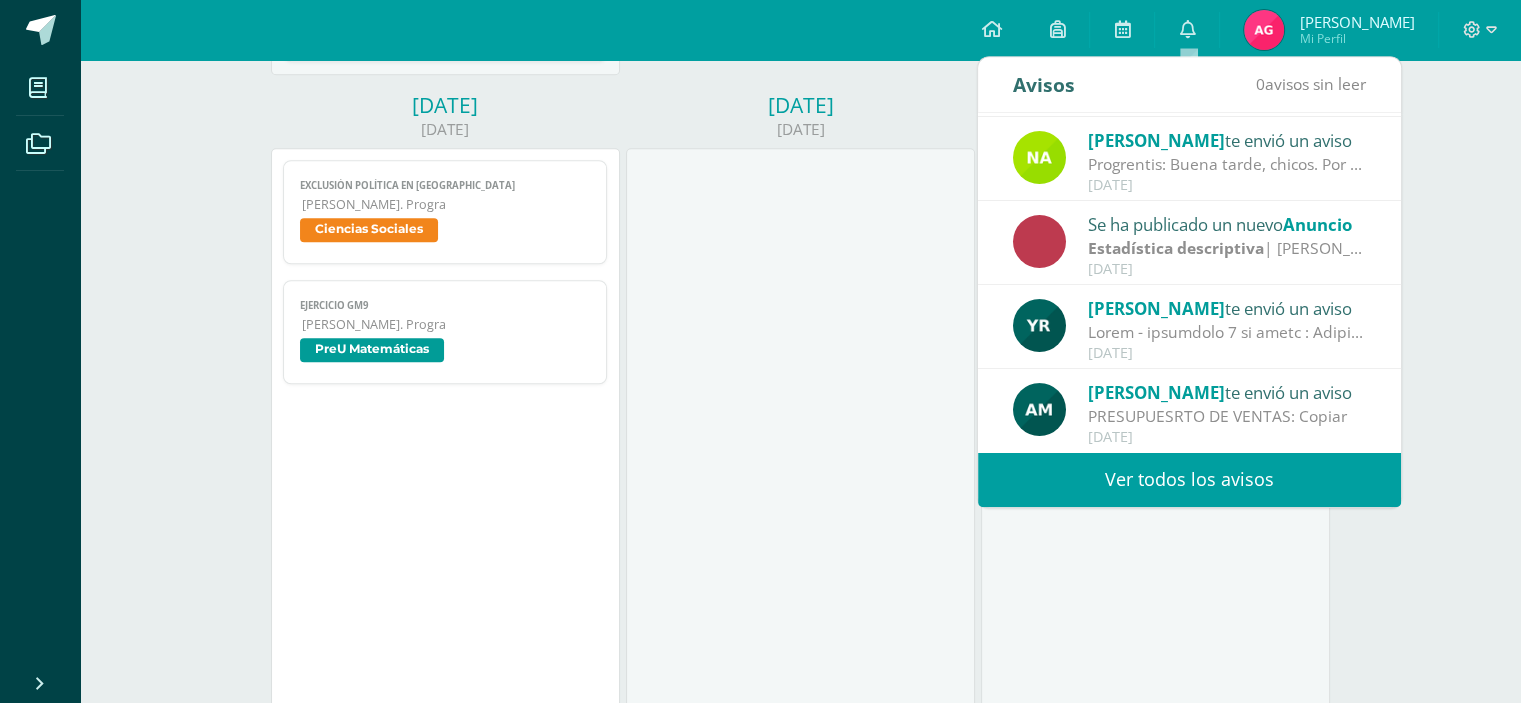 click on "PRESUPUESRTO DE VENTAS:
Copiar" at bounding box center [1227, 416] 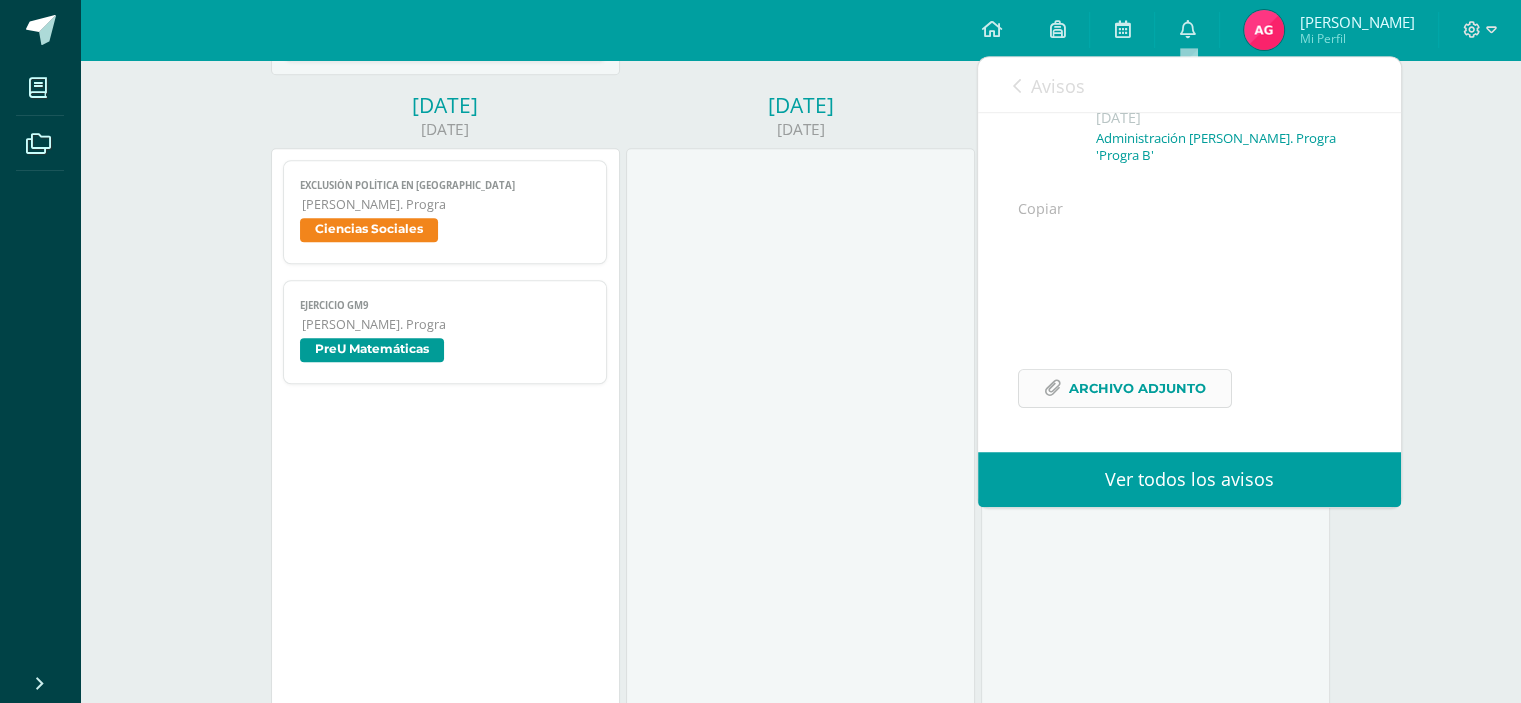 click on "Archivo Adjunto" at bounding box center (1137, 388) 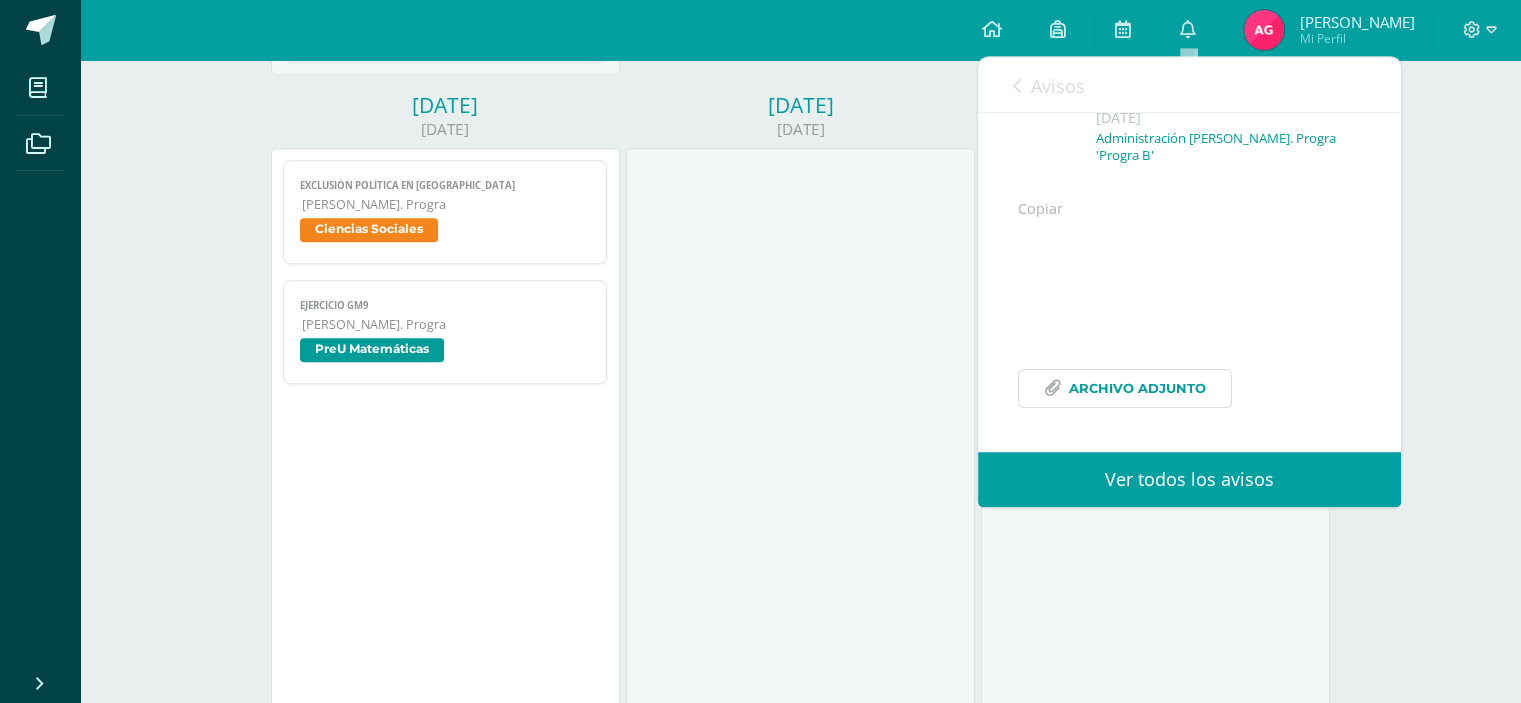 scroll, scrollTop: 1200, scrollLeft: 0, axis: vertical 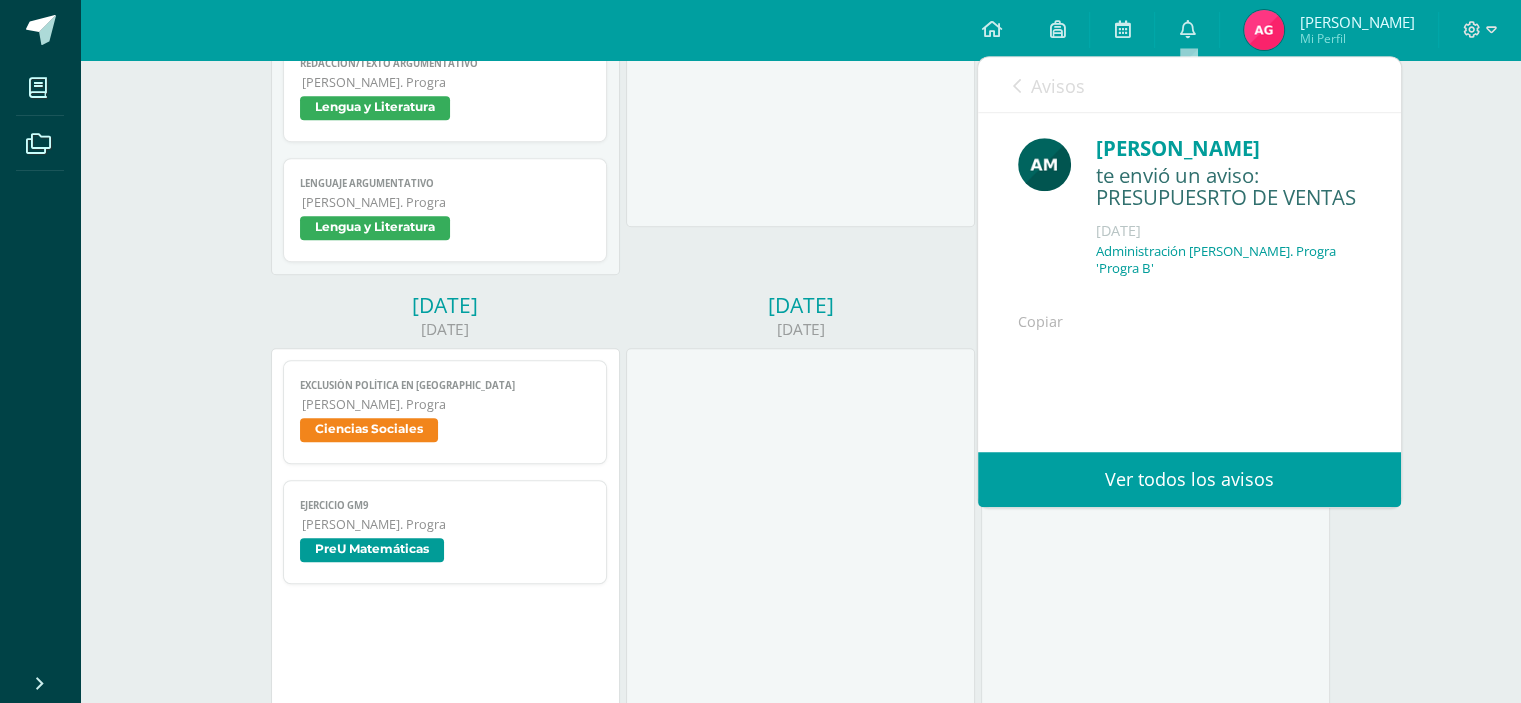 click on "Avisos" at bounding box center (1058, 86) 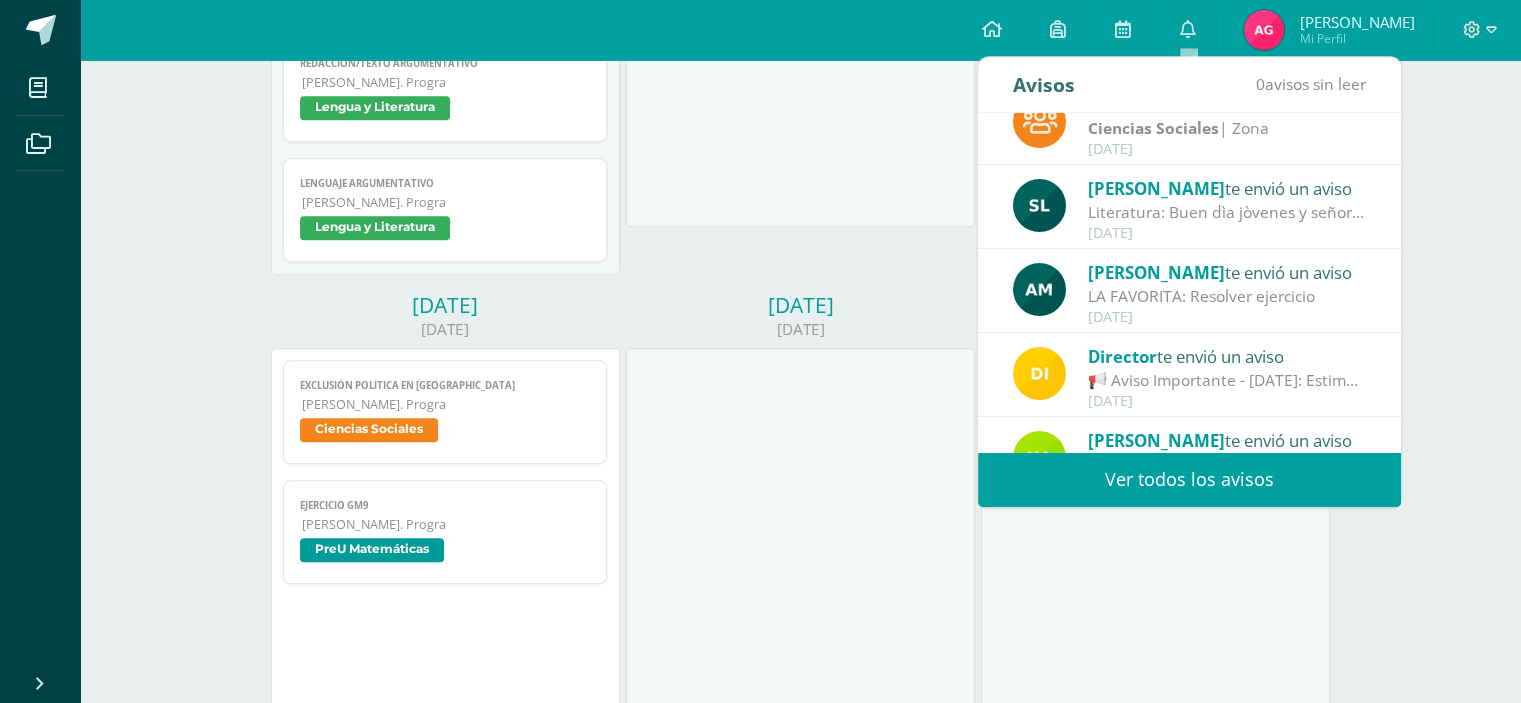scroll, scrollTop: 0, scrollLeft: 0, axis: both 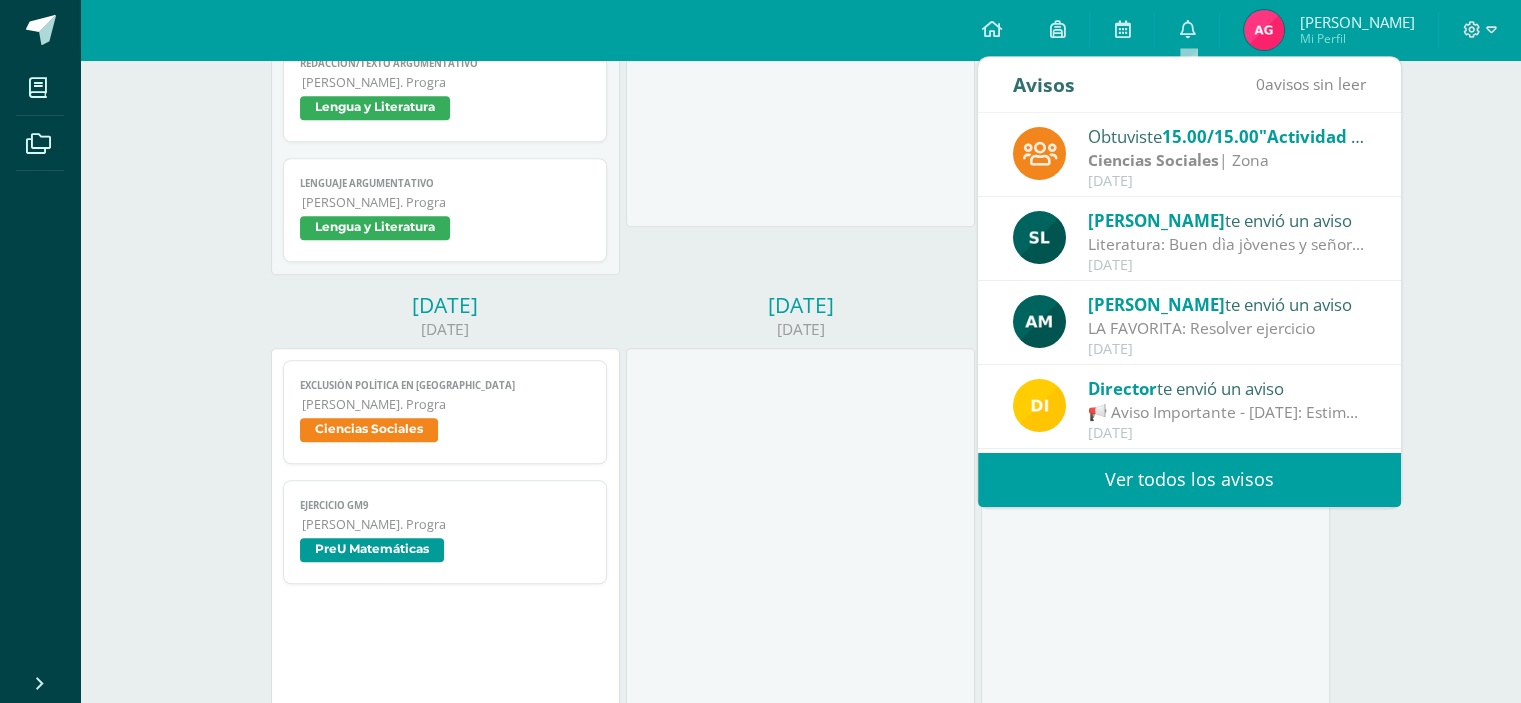 click on "Literatura:
Buen dìa jòvenes y señoritas reciban un cordial saludo.
Trabajo en parejas
Elegir de las siguientes pàginas 3 ejercicios (infiere, explica, investiga, etc.)
pàginas 113,115,117 y 119 realizar cada actividad en hojas, no olviden escribir sus nombres.
Feliz dìa" at bounding box center [1227, 244] 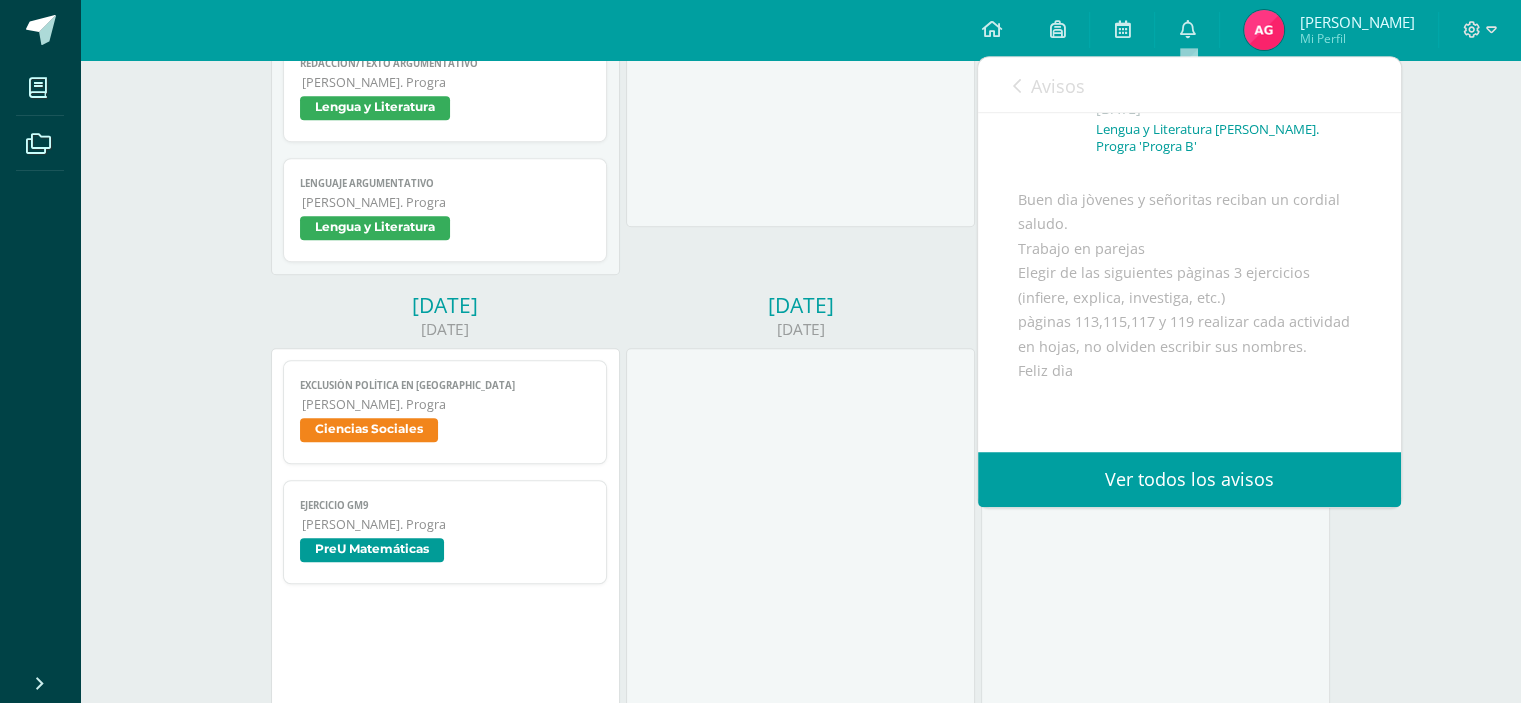 scroll, scrollTop: 200, scrollLeft: 0, axis: vertical 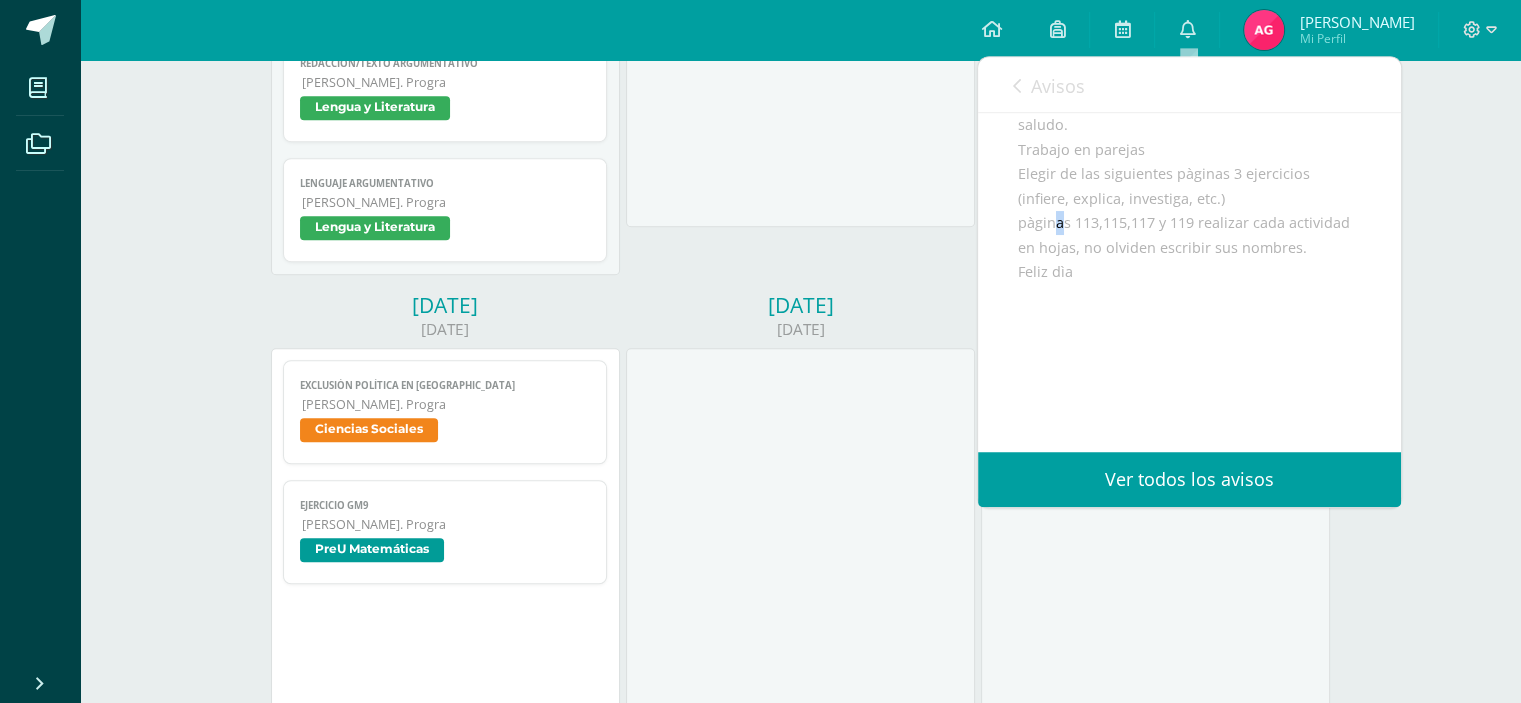 drag, startPoint x: 1058, startPoint y: 248, endPoint x: 1075, endPoint y: 251, distance: 17.262676 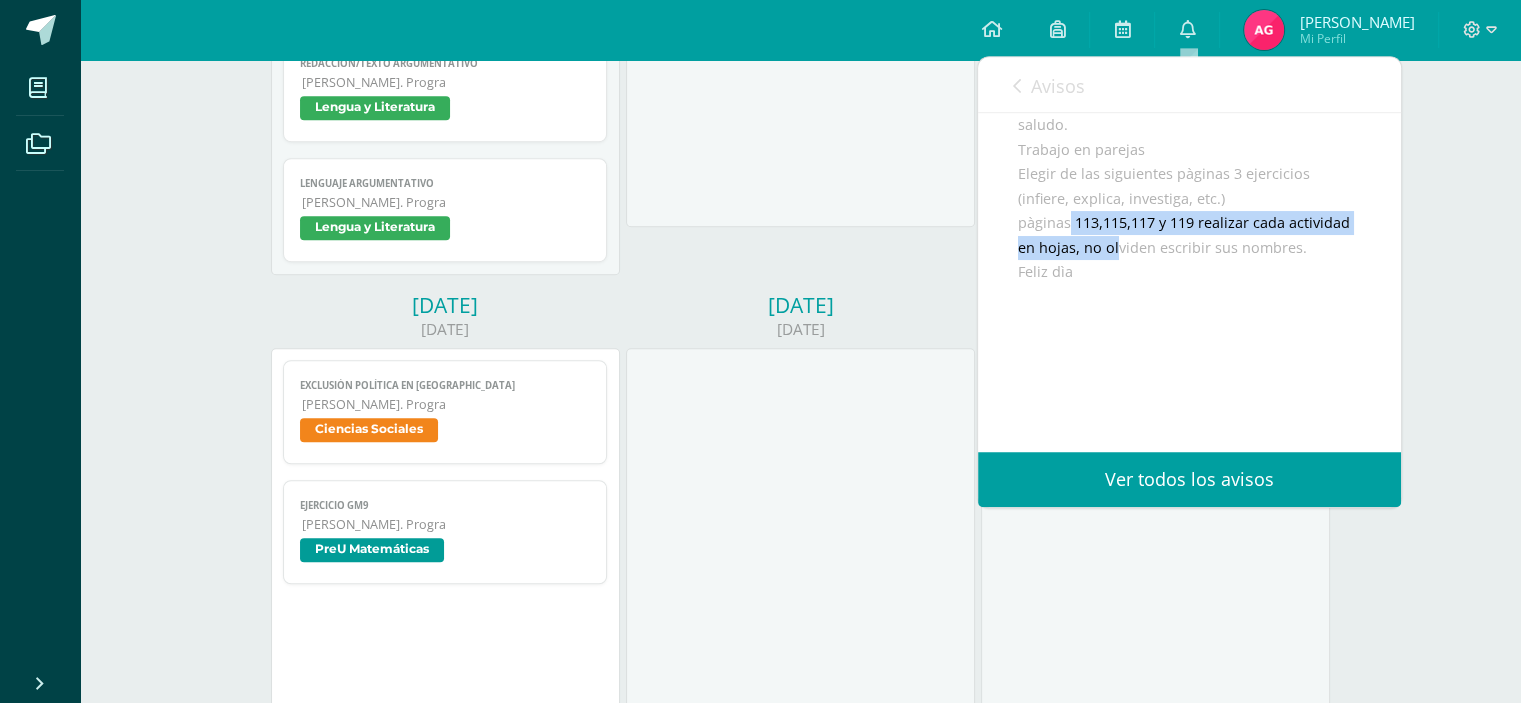 drag, startPoint x: 1075, startPoint y: 251, endPoint x: 1178, endPoint y: 259, distance: 103.31021 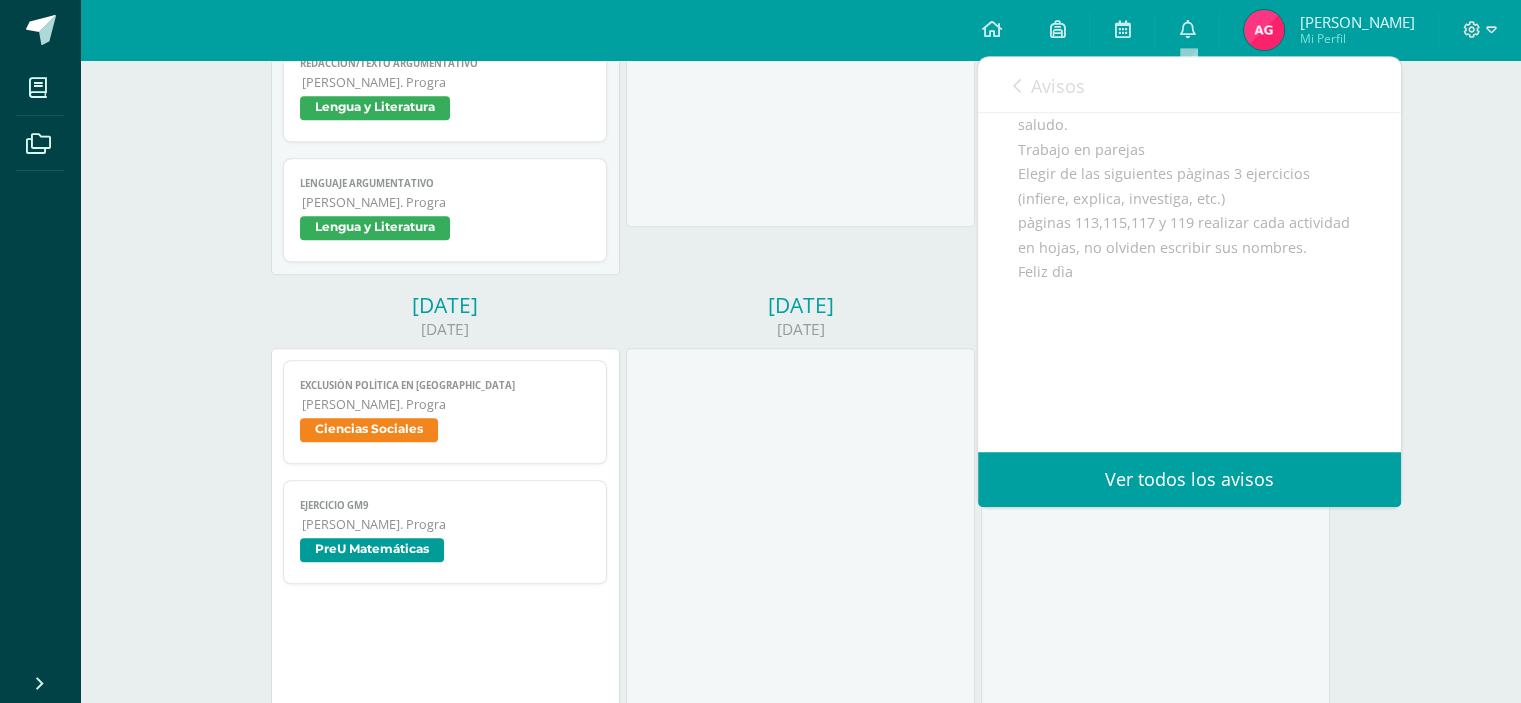 click on "Buen dìa jòvenes y señoritas reciban un cordial saludo. Trabajo en parejas Elegir de las siguientes pàginas 3 ejercicios (infiere, explica, investiga, etc.) pàginas 113,115,117 y 119 realizar cada actividad en hojas, no olviden escribir sus nombres. Feliz dìa" at bounding box center [1189, 260] 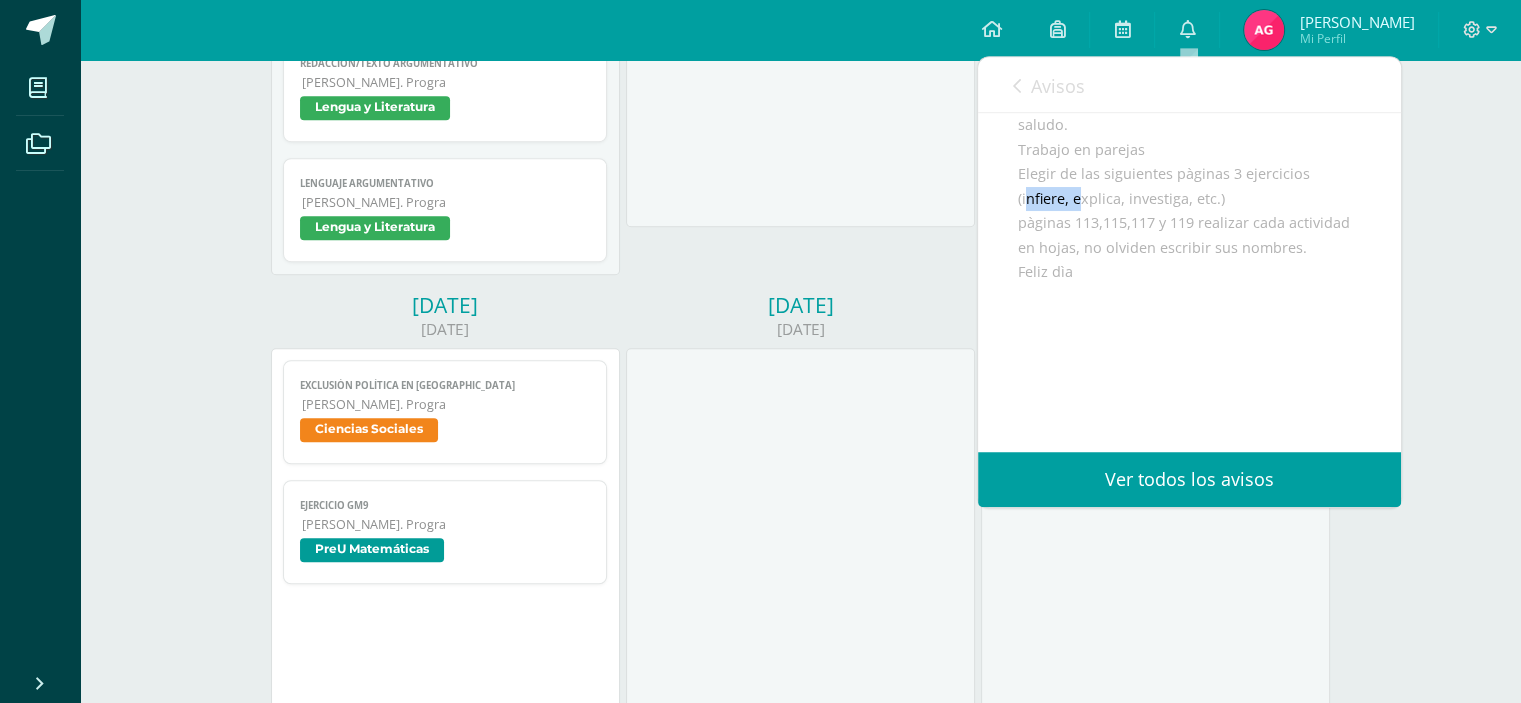 drag, startPoint x: 1024, startPoint y: 222, endPoint x: 1140, endPoint y: 223, distance: 116.00431 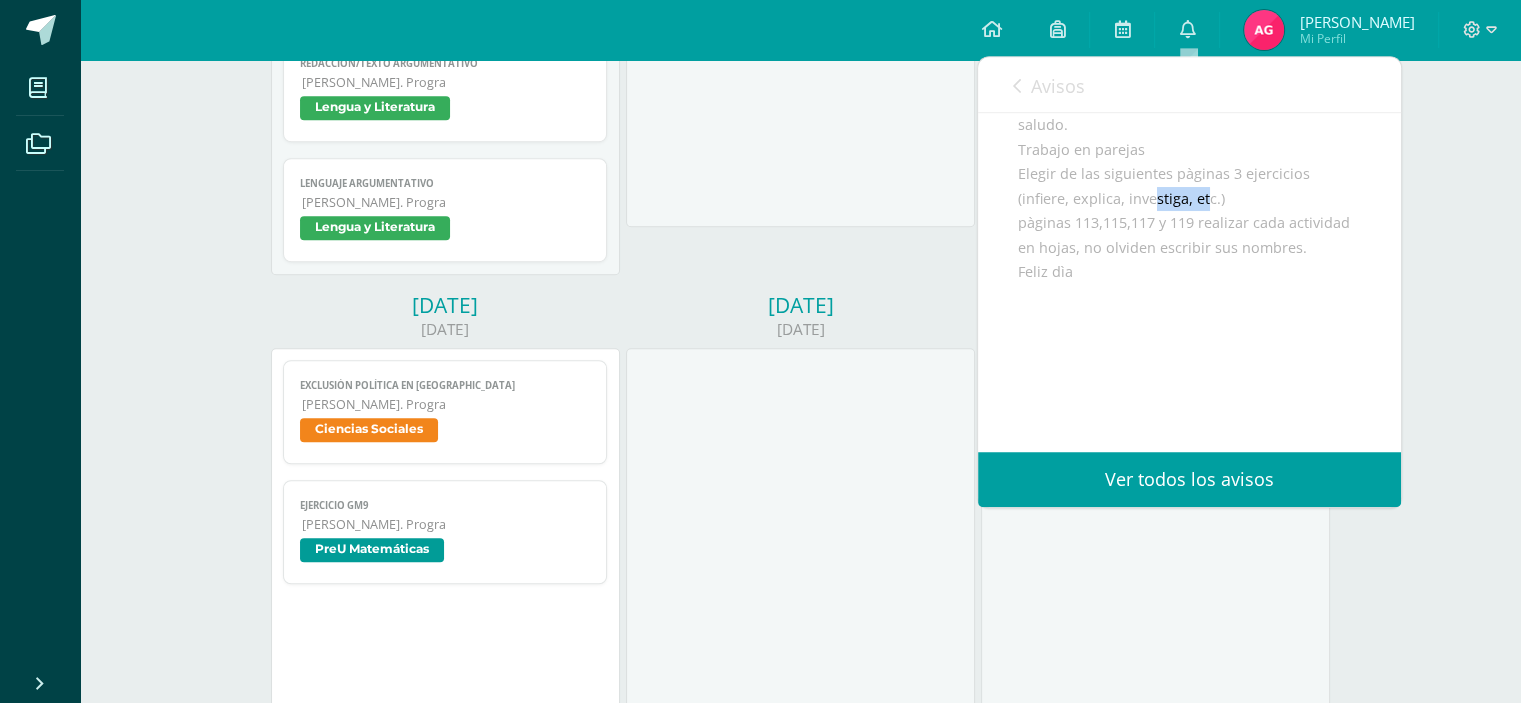 drag, startPoint x: 1151, startPoint y: 223, endPoint x: 1206, endPoint y: 217, distance: 55.326305 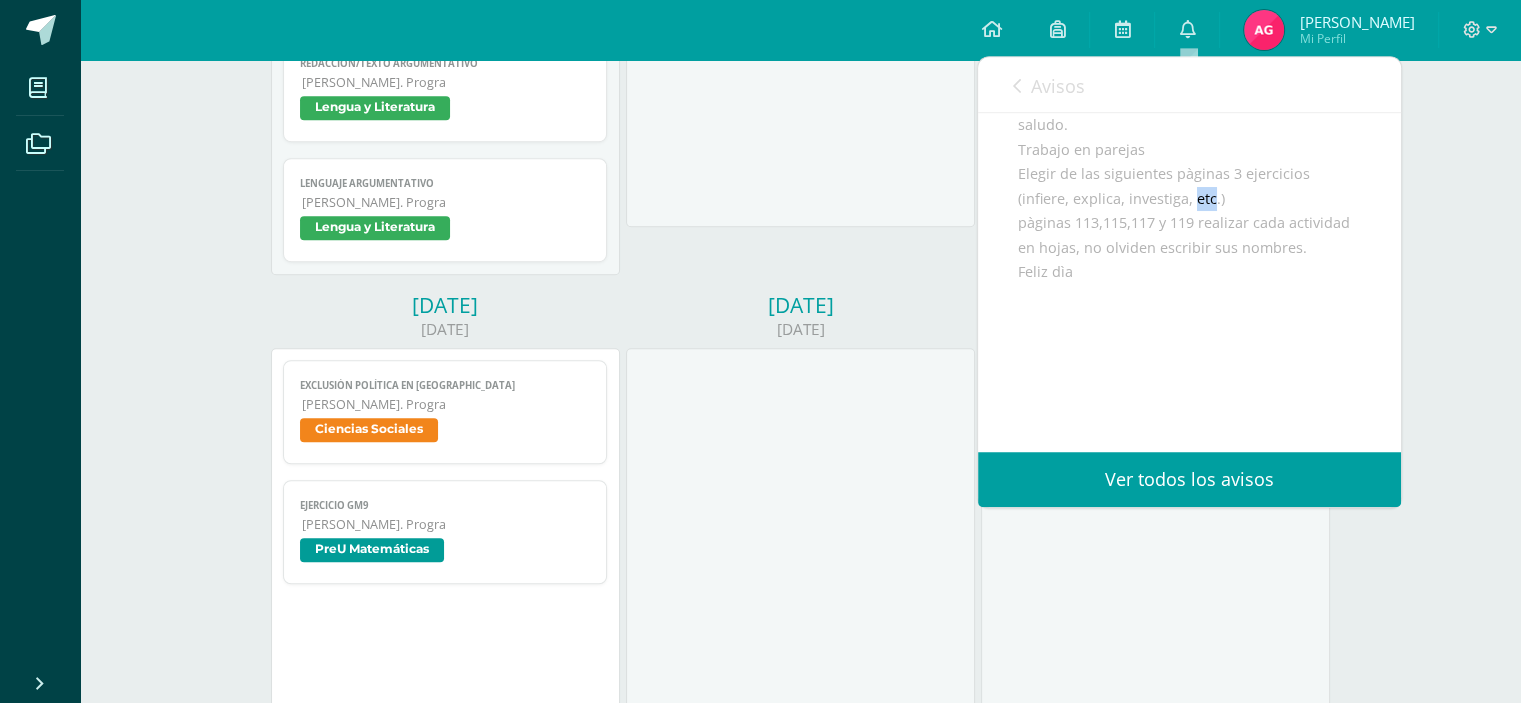 click on "Buen dìa jòvenes y señoritas reciban un cordial saludo. Trabajo en parejas Elegir de las siguientes pàginas 3 ejercicios (infiere, explica, investiga, etc.) pàginas 113,115,117 y 119 realizar cada actividad en hojas, no olviden escribir sus nombres. Feliz dìa" at bounding box center (1189, 260) 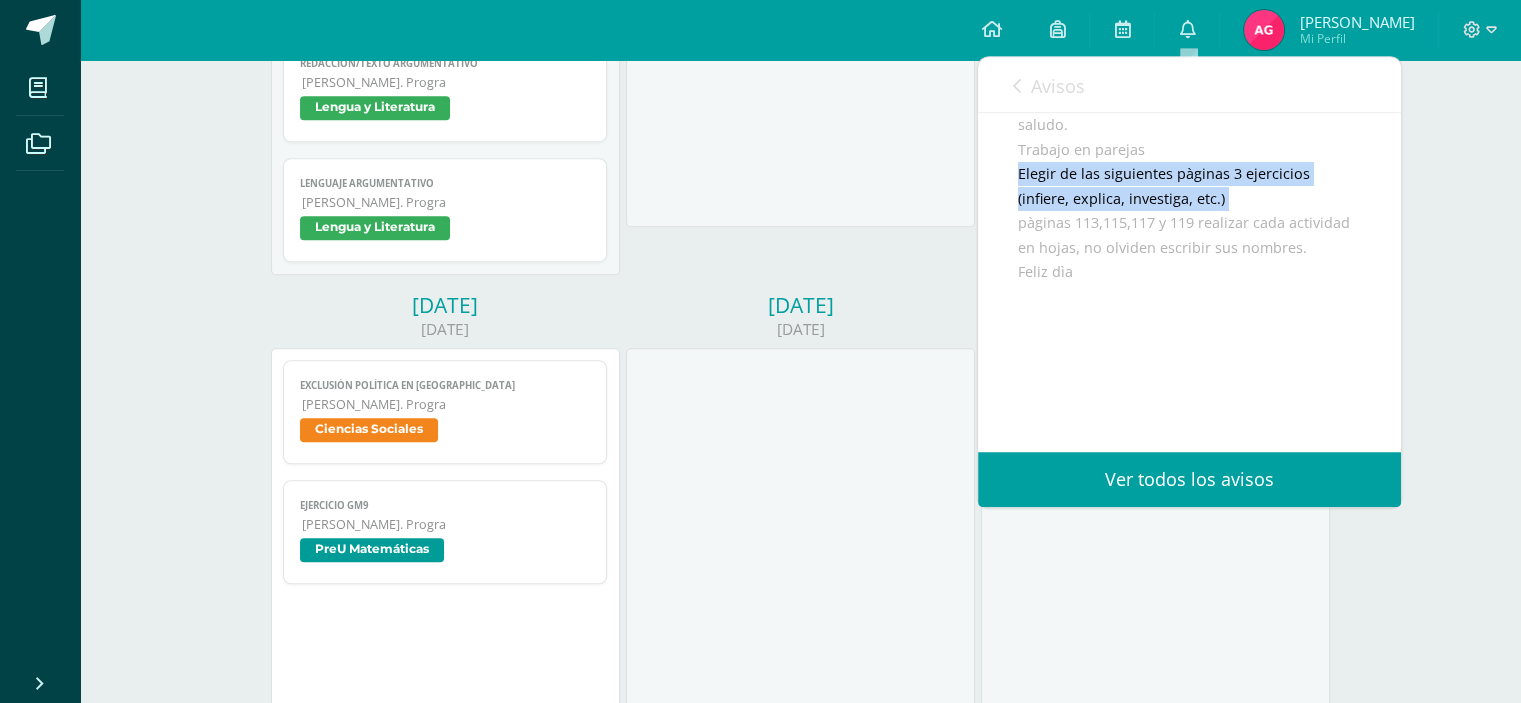 click on "Buen dìa jòvenes y señoritas reciban un cordial saludo. Trabajo en parejas Elegir de las siguientes pàginas 3 ejercicios (infiere, explica, investiga, etc.) pàginas 113,115,117 y 119 realizar cada actividad en hojas, no olviden escribir sus nombres. Feliz dìa" at bounding box center [1189, 260] 